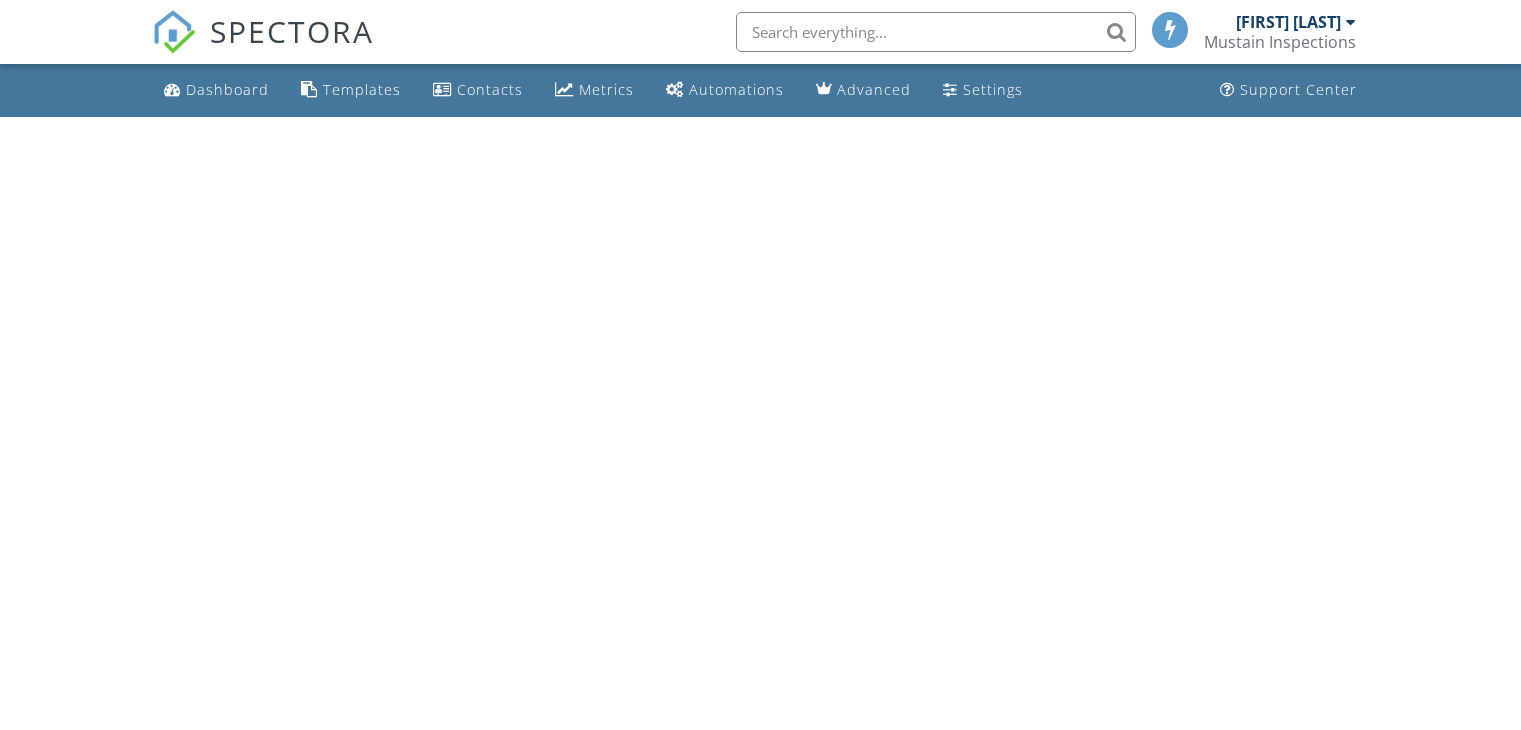scroll, scrollTop: 0, scrollLeft: 0, axis: both 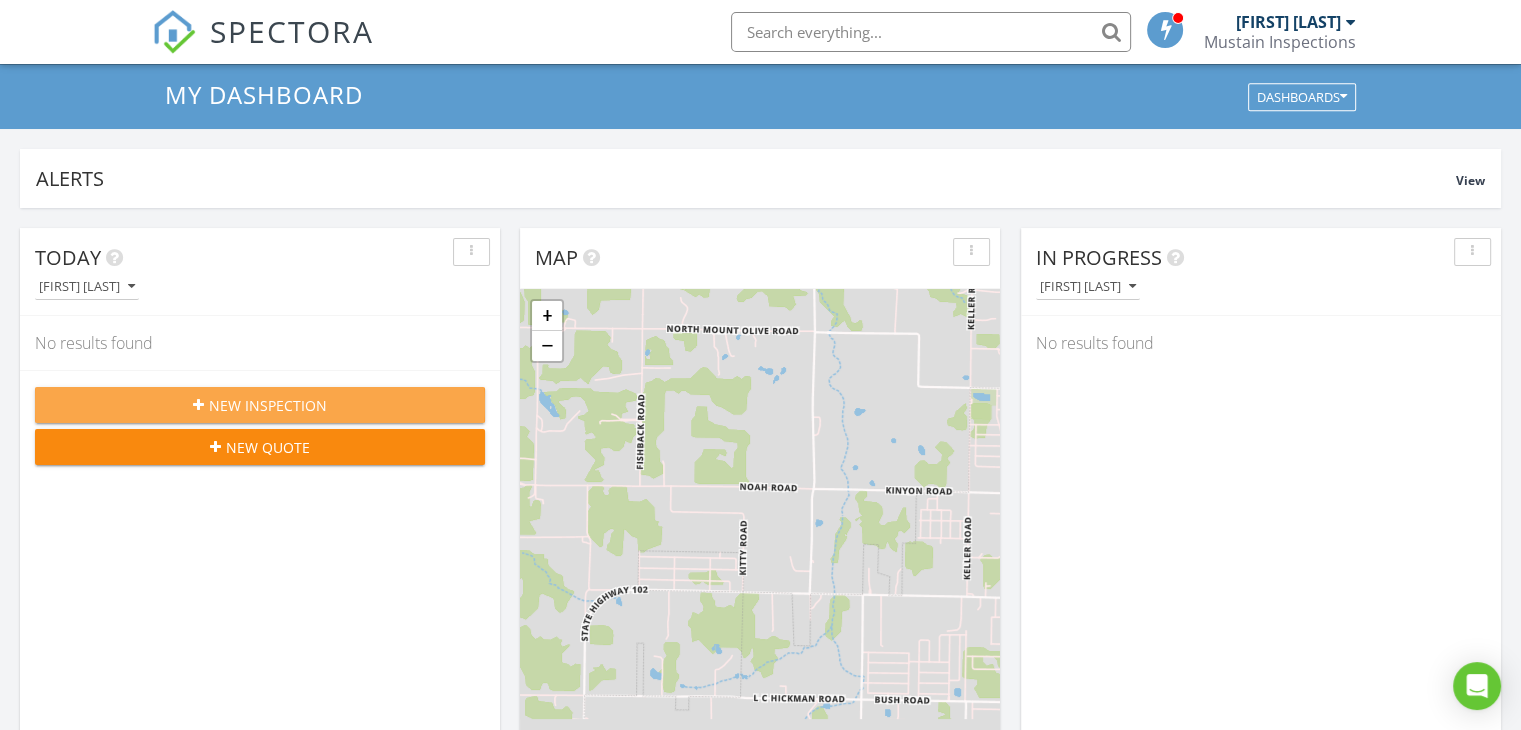 click on "New Inspection" at bounding box center (268, 405) 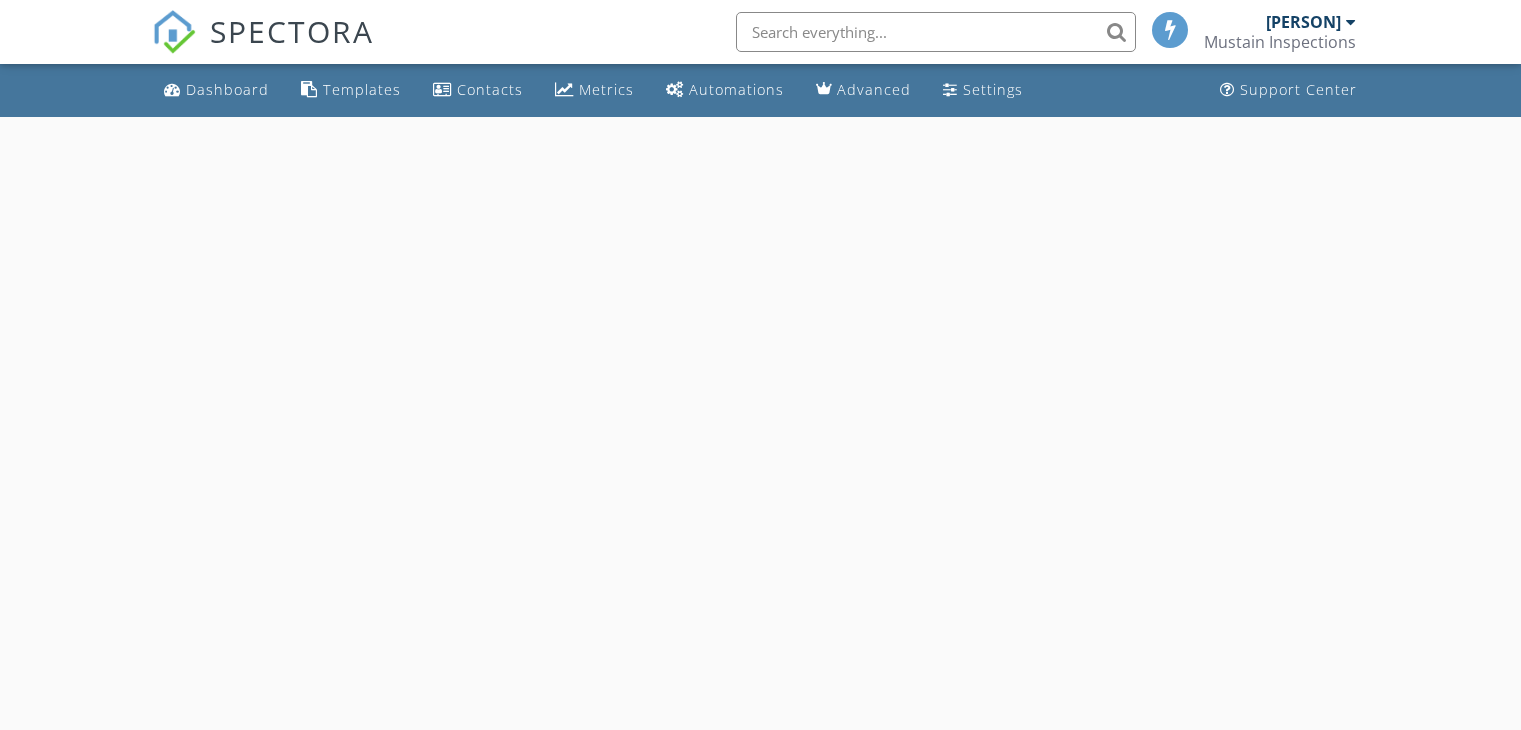 scroll, scrollTop: 0, scrollLeft: 0, axis: both 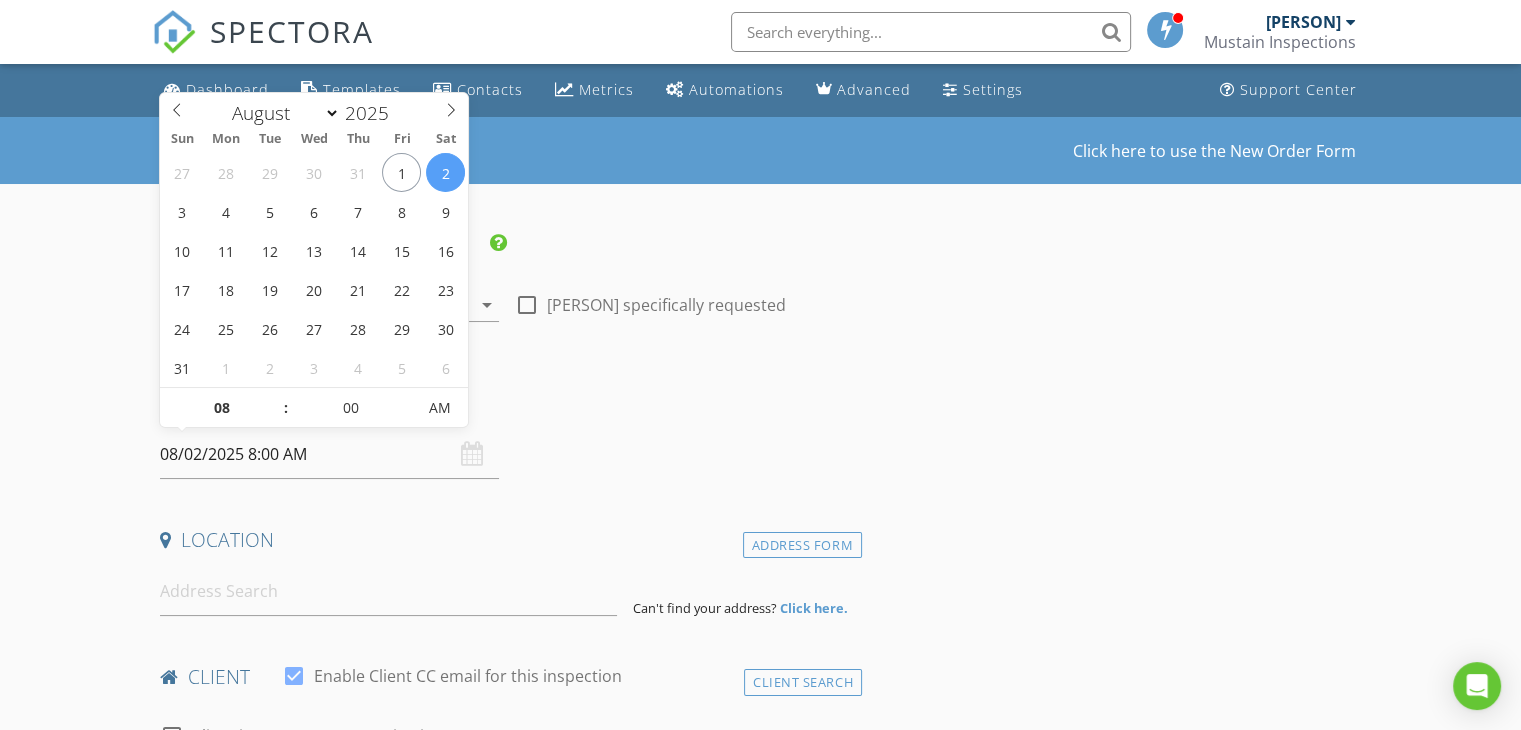 click on "08/02/2025 8:00 AM" at bounding box center (329, 454) 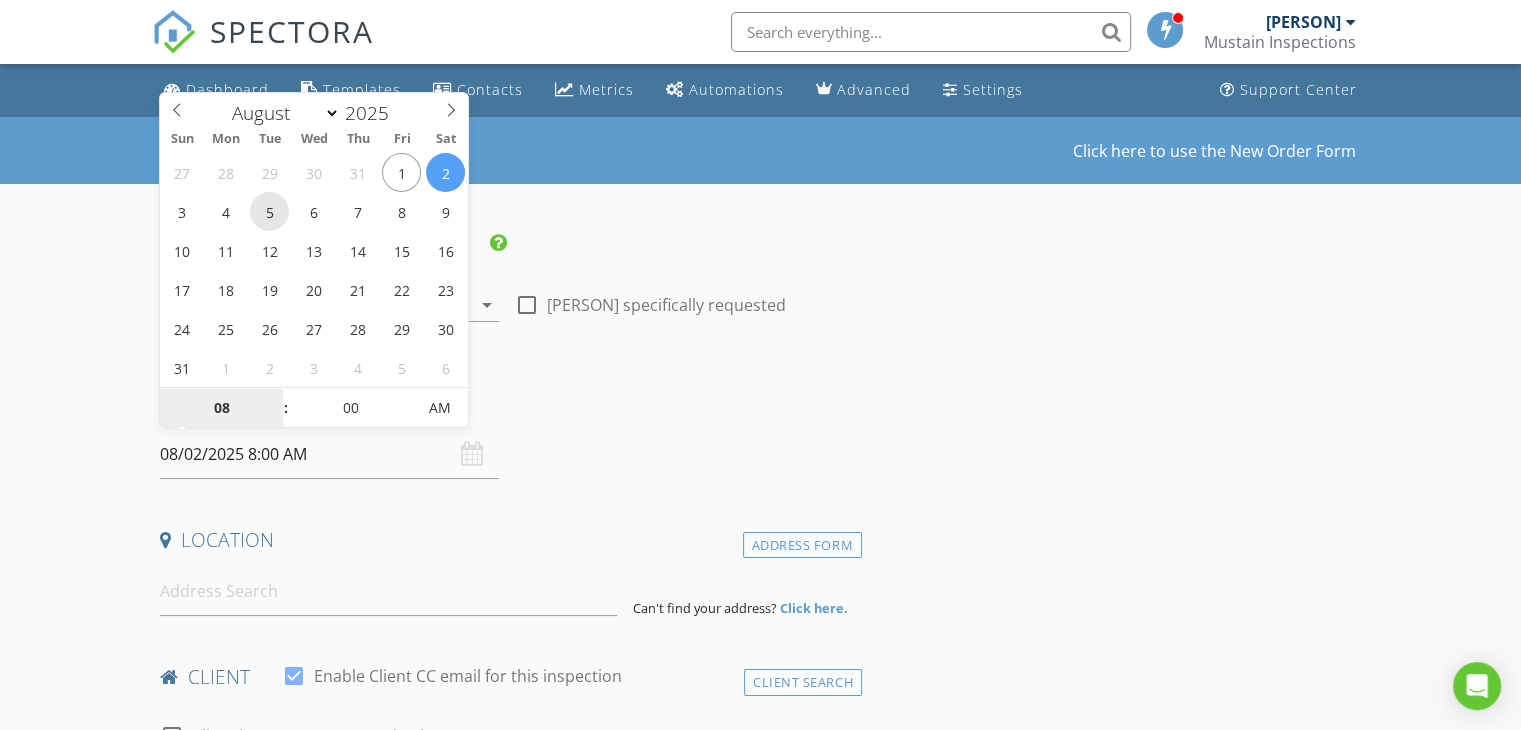 type on "08/05/2025 8:00 AM" 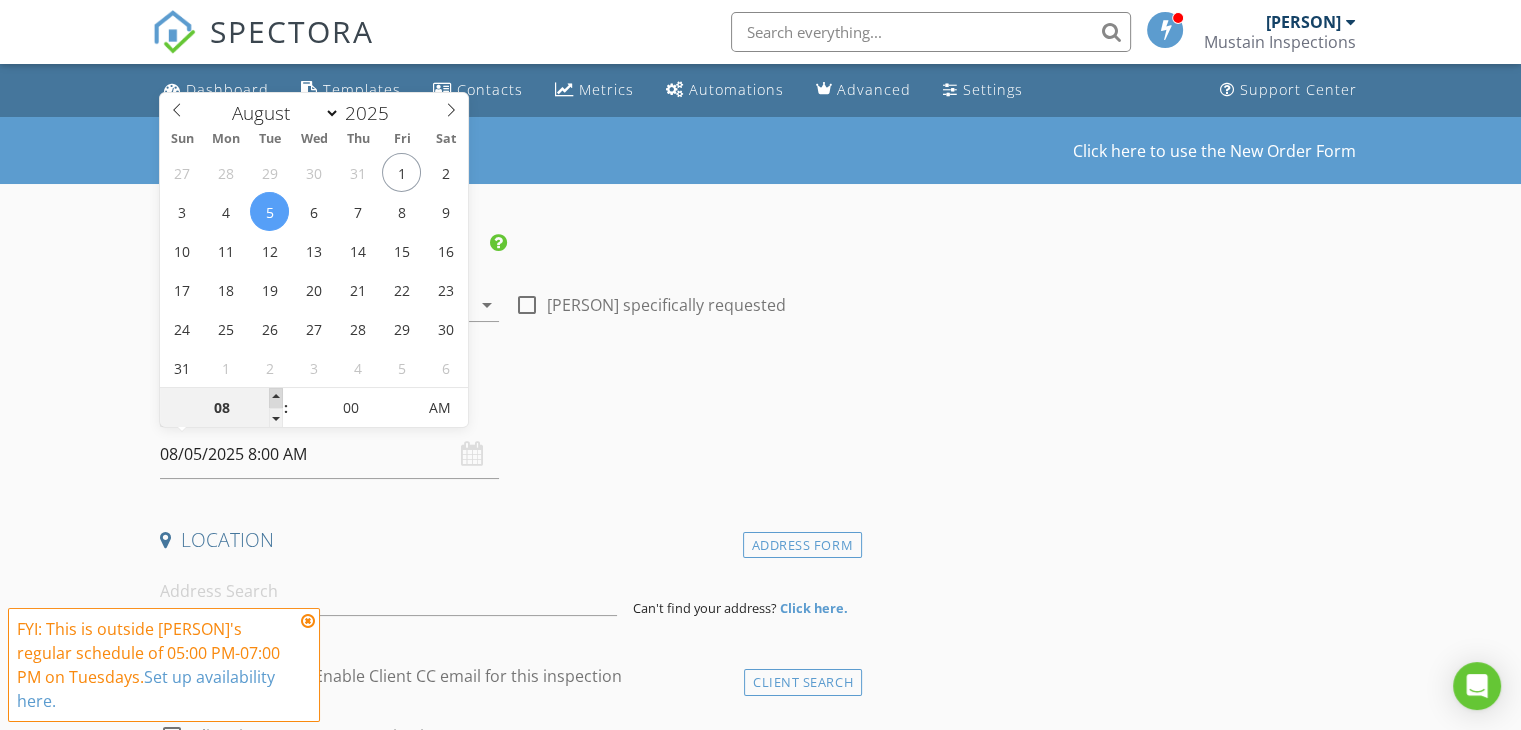 type on "09" 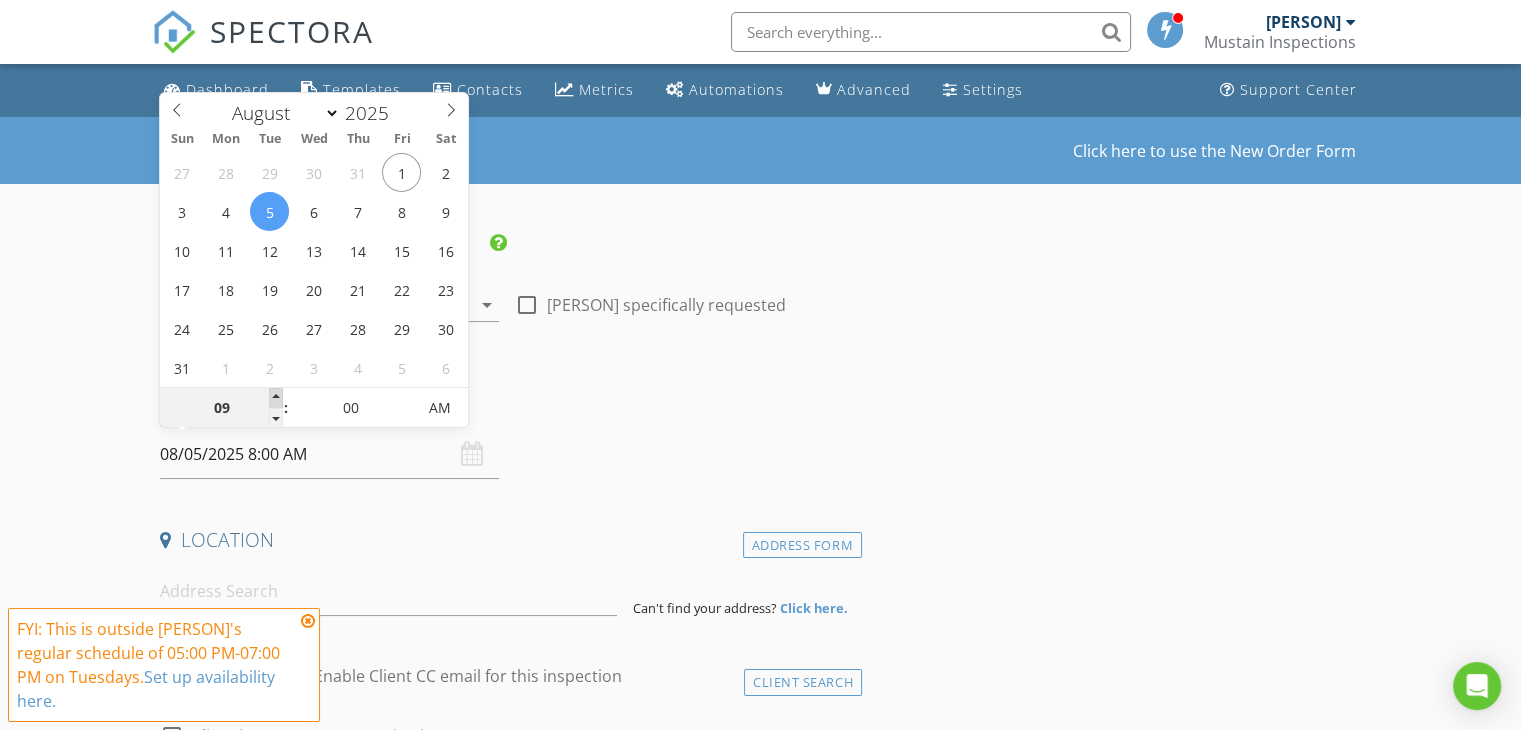 type on "08/05/2025 9:00 AM" 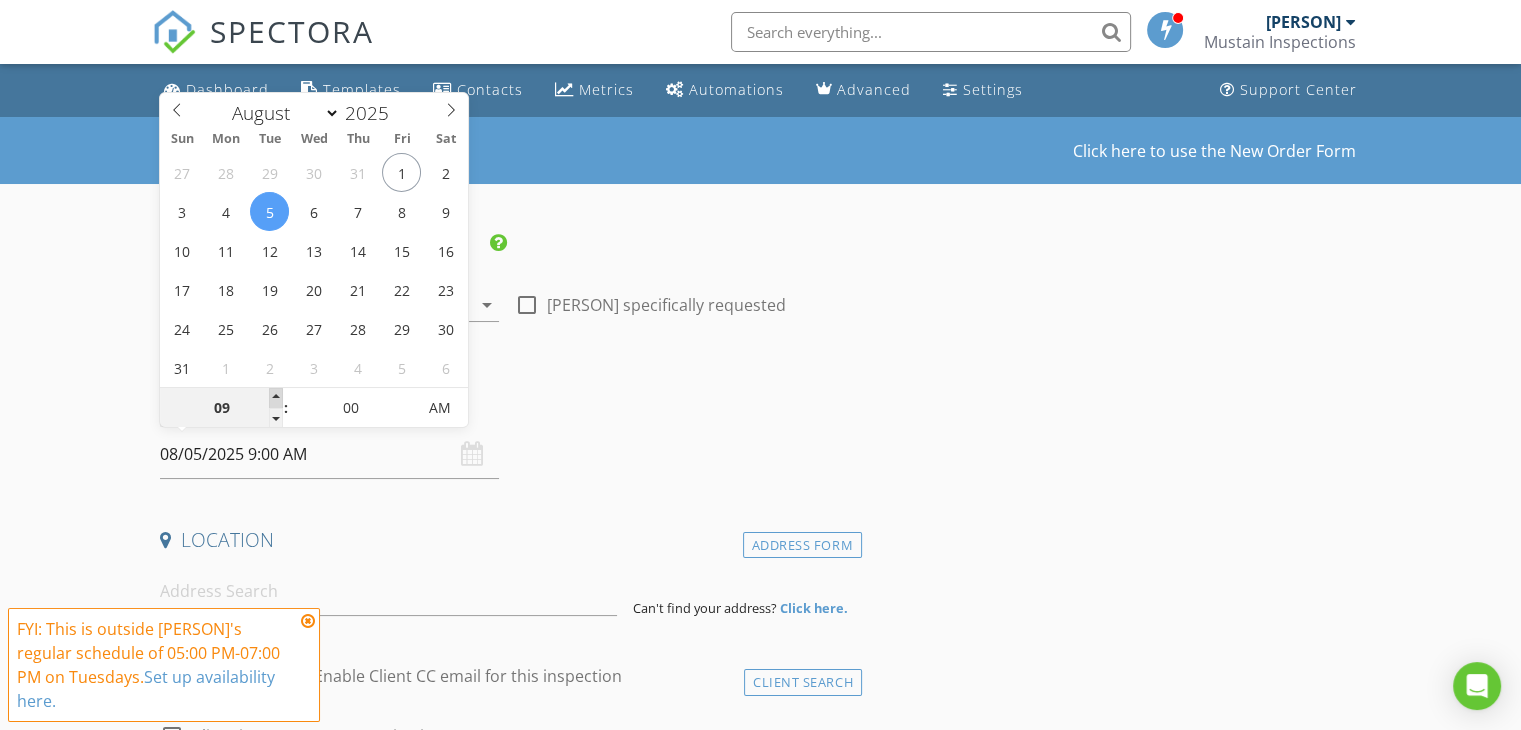 click at bounding box center [276, 398] 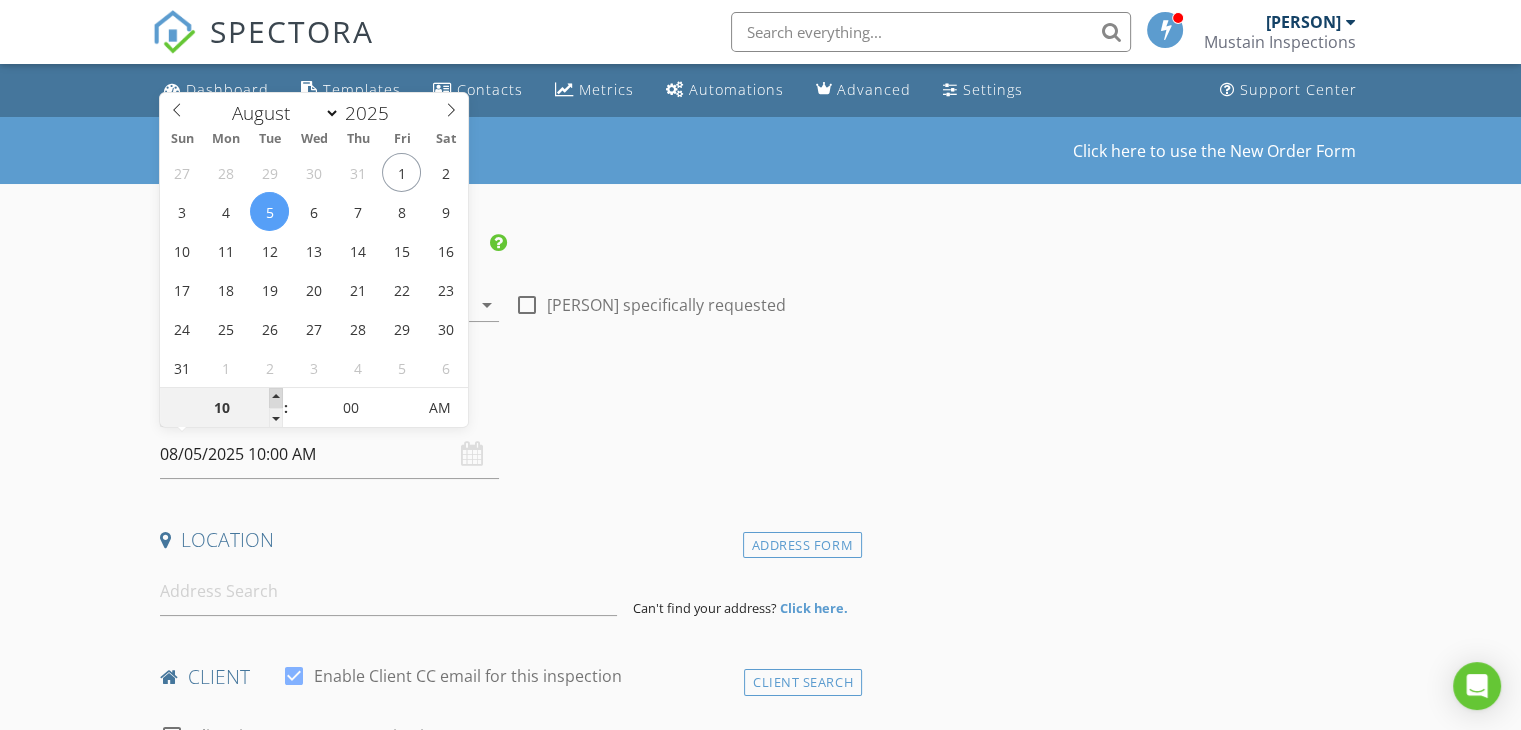 click at bounding box center (276, 398) 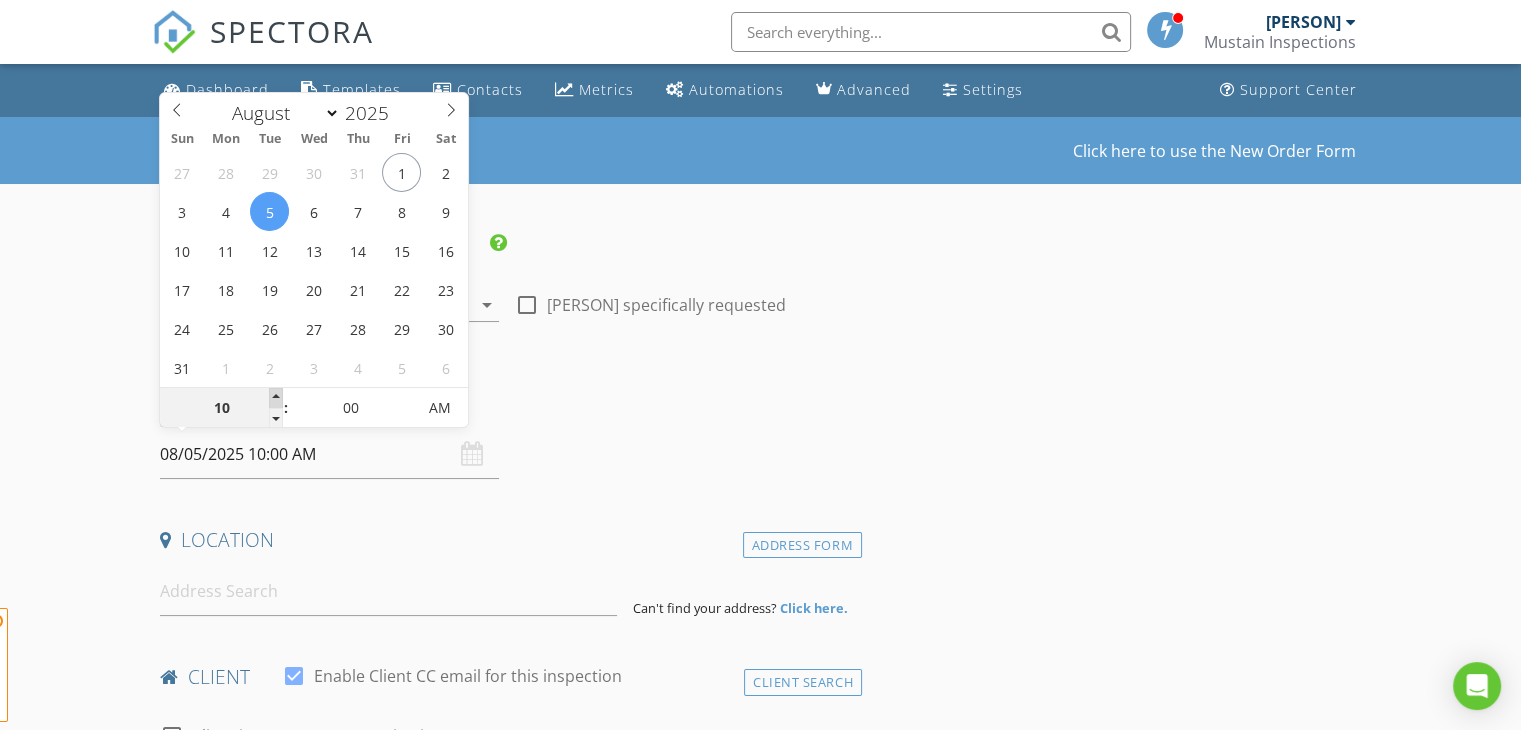type on "11" 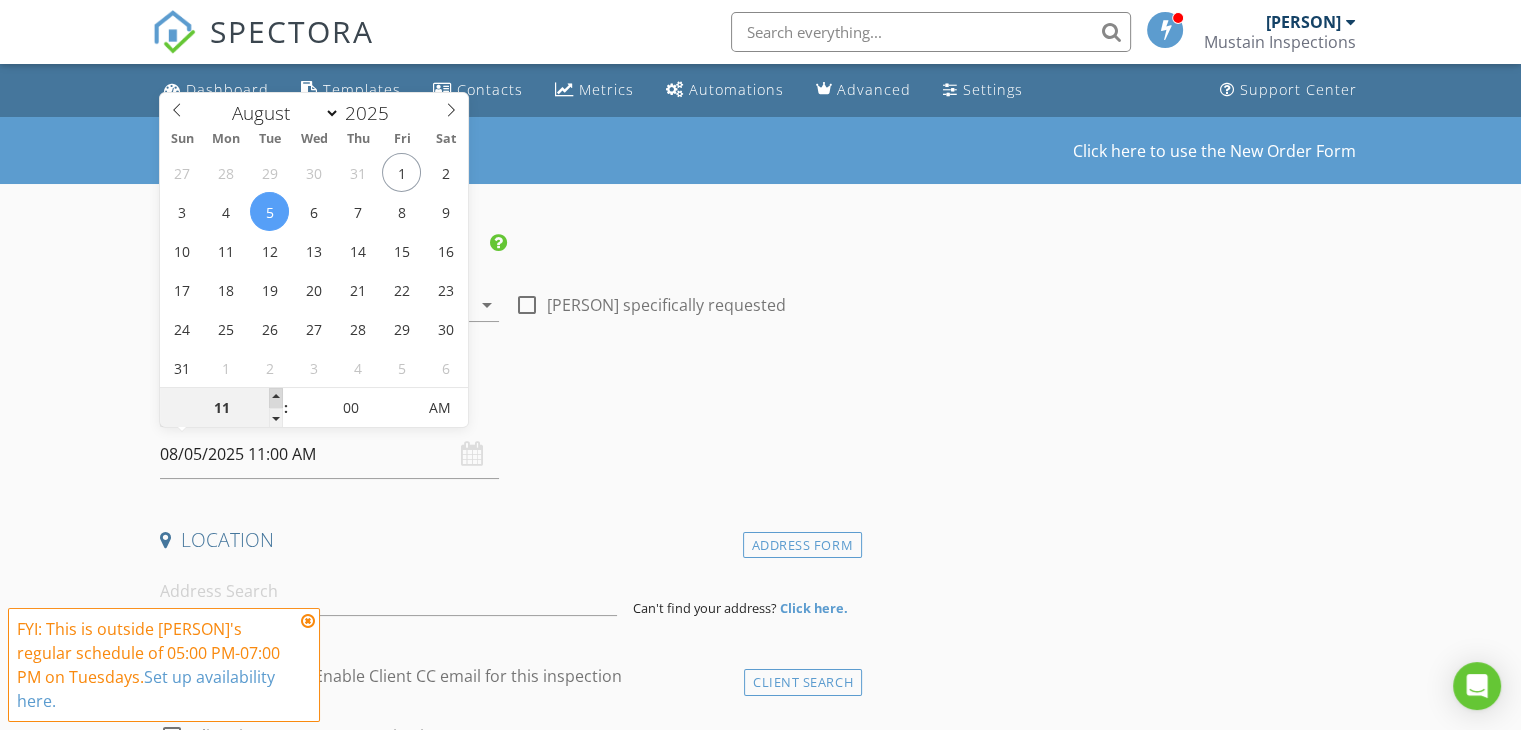 click at bounding box center [276, 398] 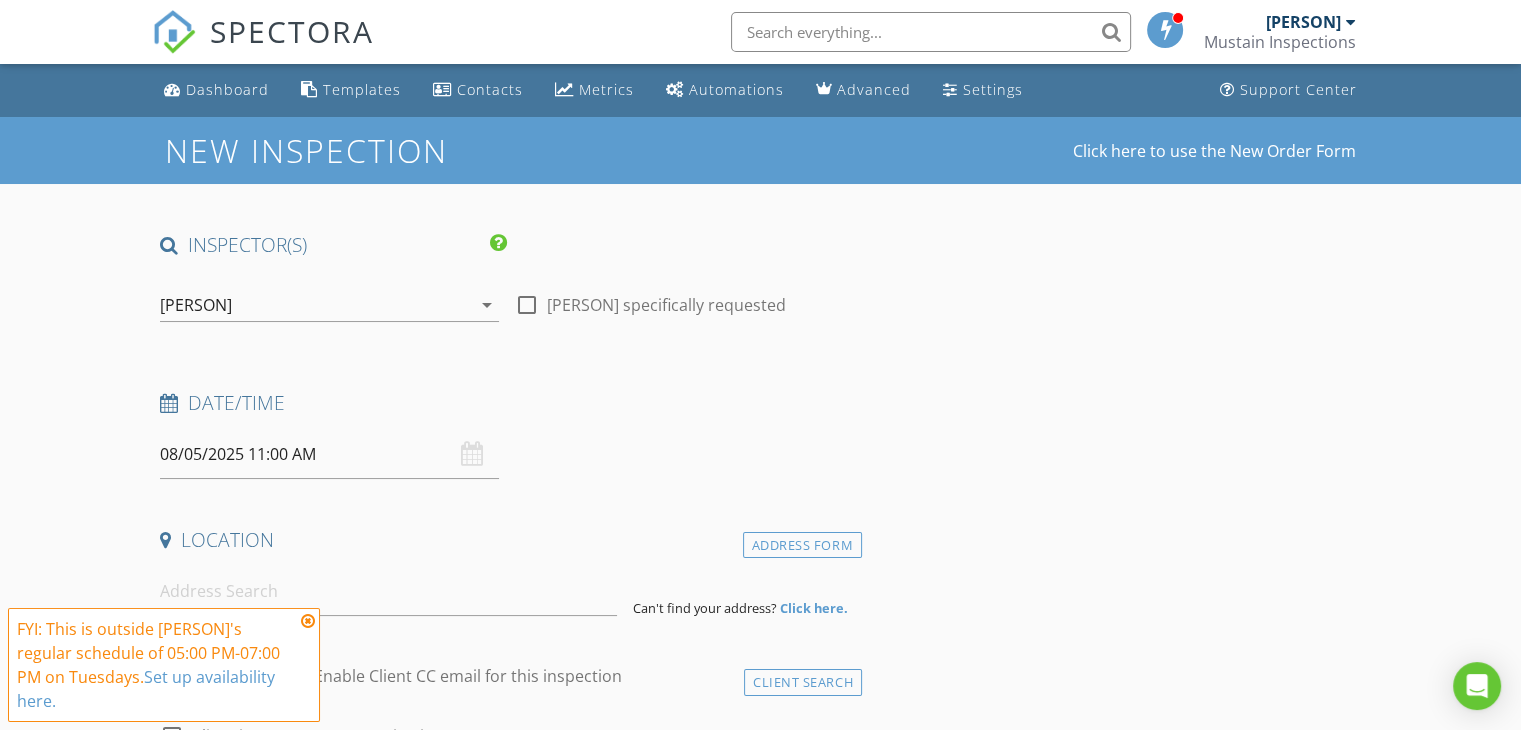 click on "INSPECTOR(S)
check_box   Justin Mustain   PRIMARY   Justin Mustain arrow_drop_down   check_box_outline_blank Justin Mustain specifically requested
Date/Time
08/05/2025 11:00 AM
Location
Address Form       Can't find your address?   Click here.
client
check_box Enable Client CC email for this inspection   Client Search     check_box_outline_blank Client is a Company/Organization     First Name   Last Name   Email   CC Email   Phone           Notes   Private Notes
ADD ADDITIONAL client
SERVICES
check_box_outline_blank   Missouri Residential Inspection   check_box_outline_blank   Mold Testing   Mold test  check_box_outline_blank   Arkansas Residential Inspection    arrow_drop_down     Select Discount Code arrow_drop_down    Charges       TOTAL   $0.00    Duration         Templates" at bounding box center (507, 1608) 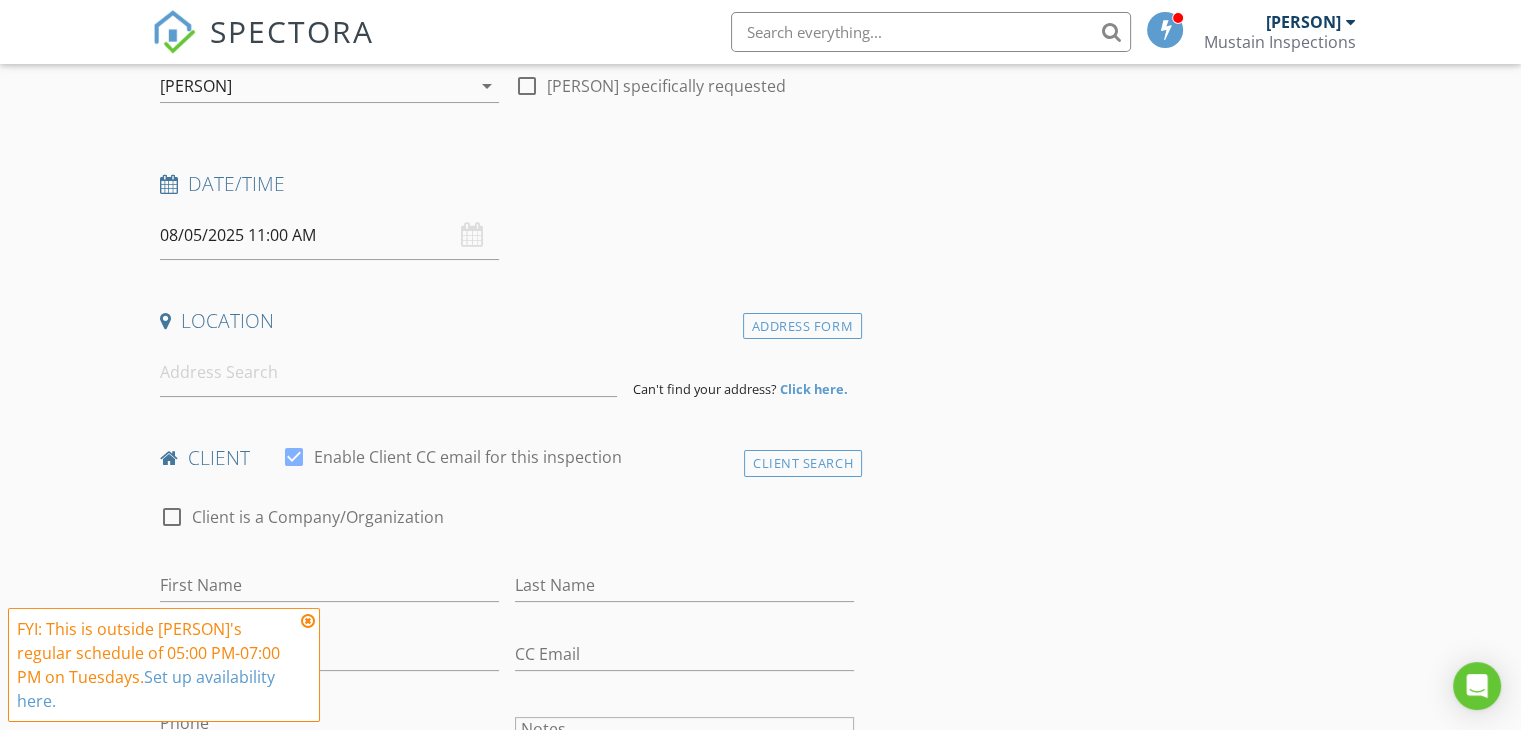 scroll, scrollTop: 220, scrollLeft: 0, axis: vertical 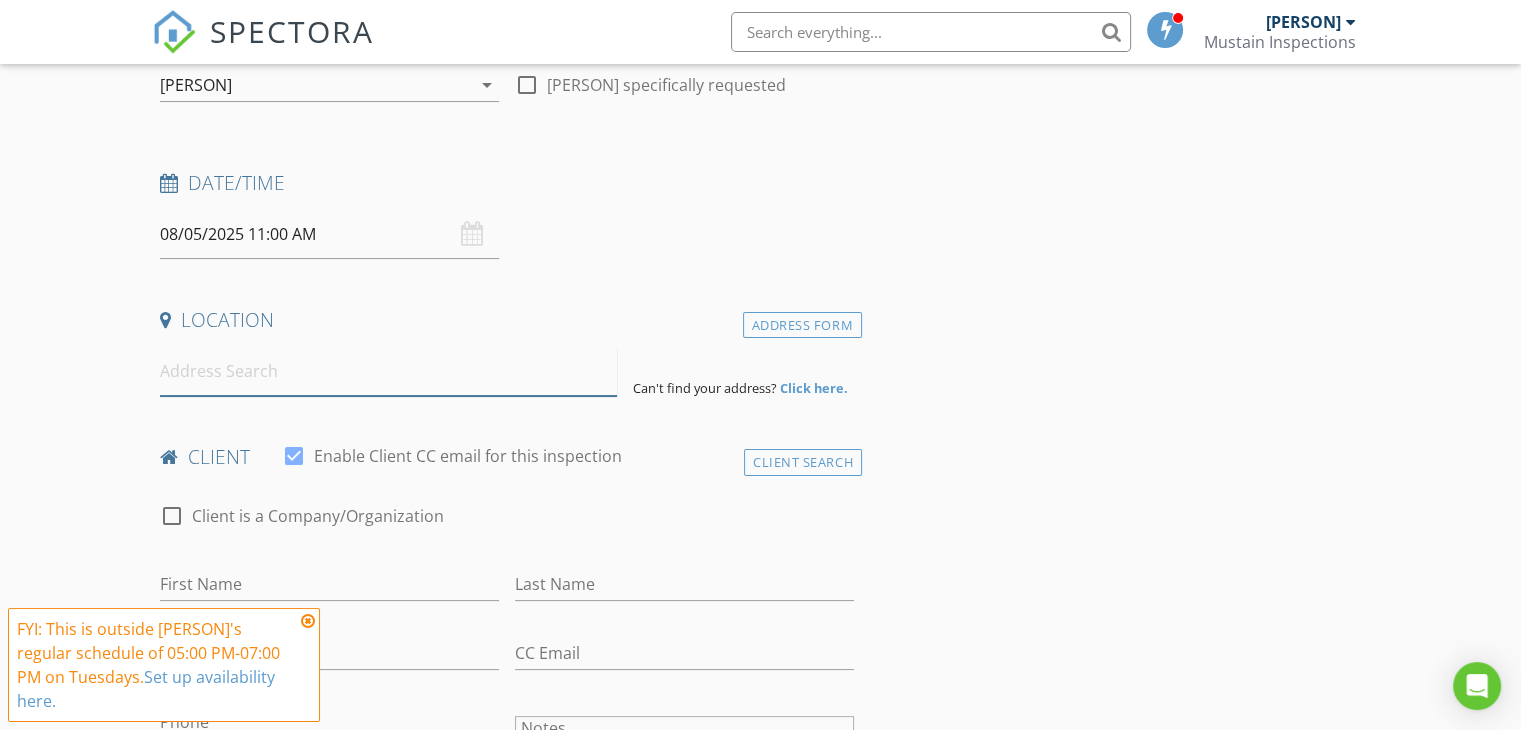 click at bounding box center (388, 371) 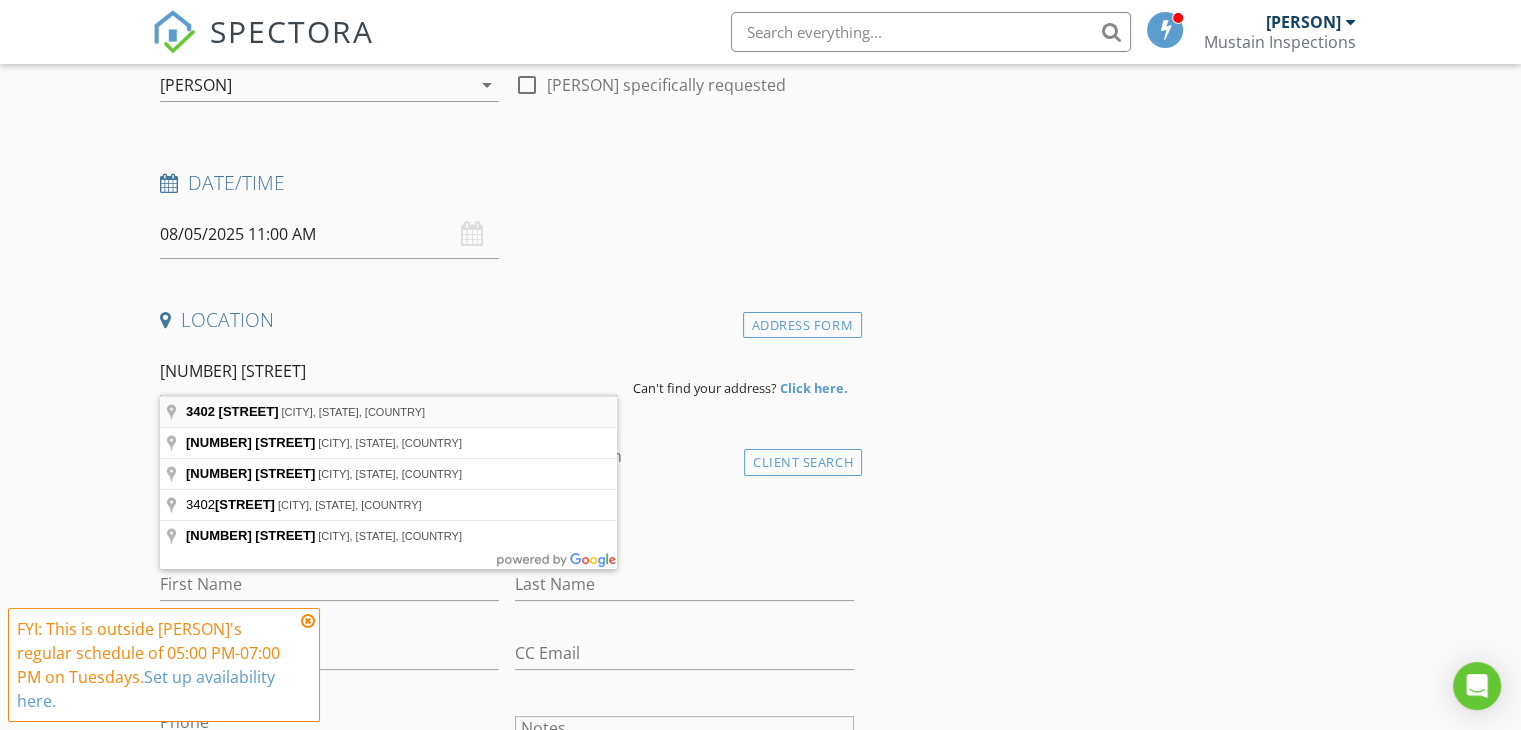 type on "3402 Southwest Victoria Place, Bentonville, AR, USA" 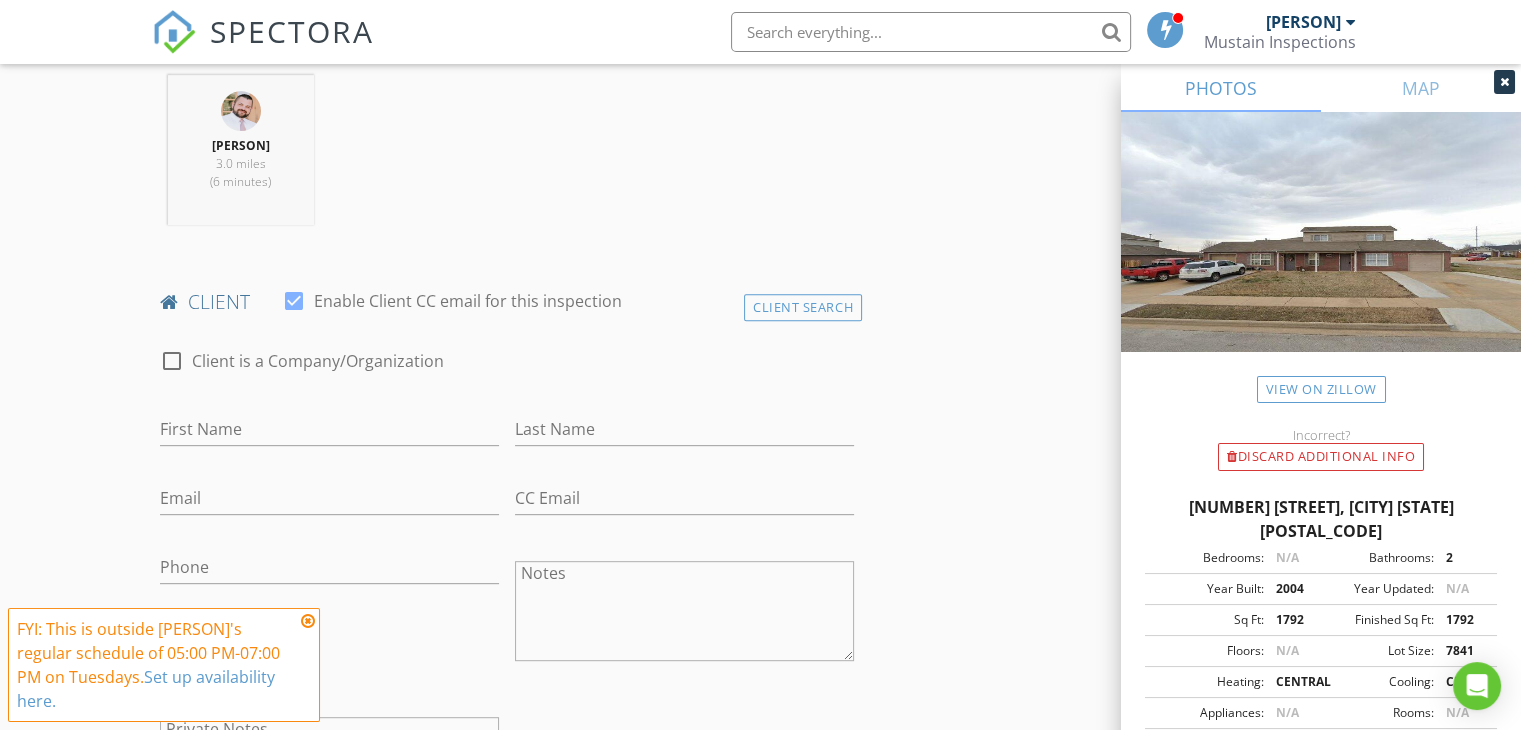 scroll, scrollTop: 784, scrollLeft: 0, axis: vertical 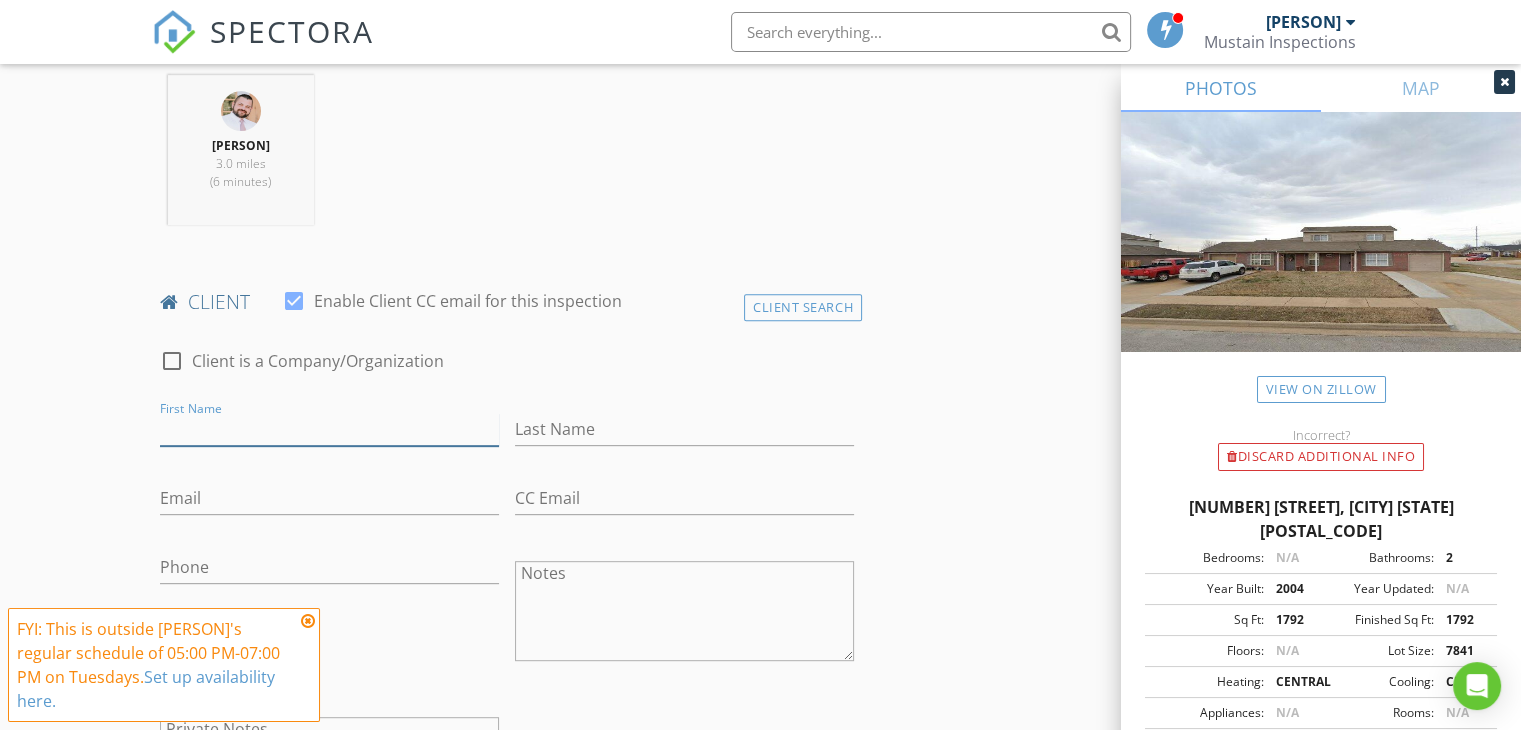 click on "First Name" at bounding box center (329, 429) 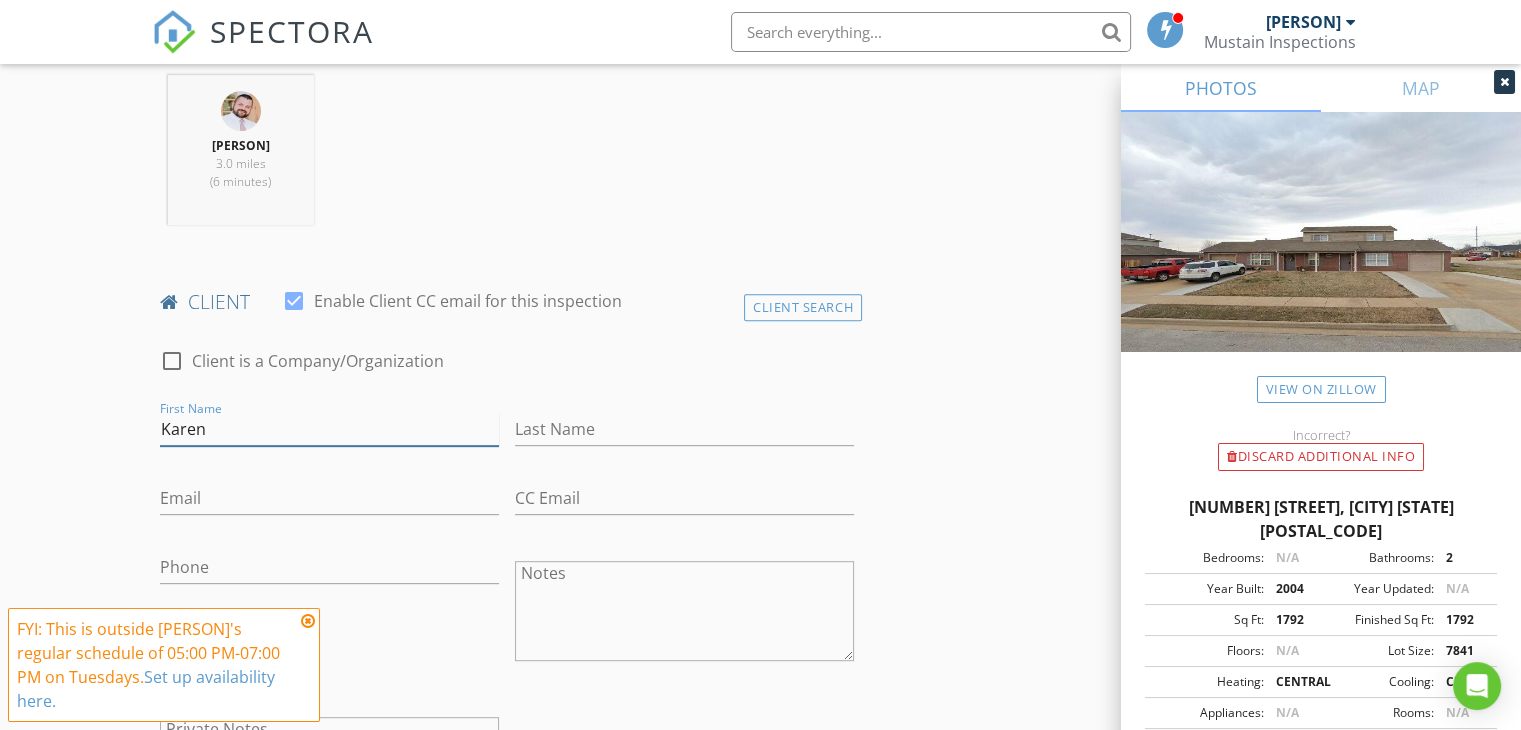 type on "Karen" 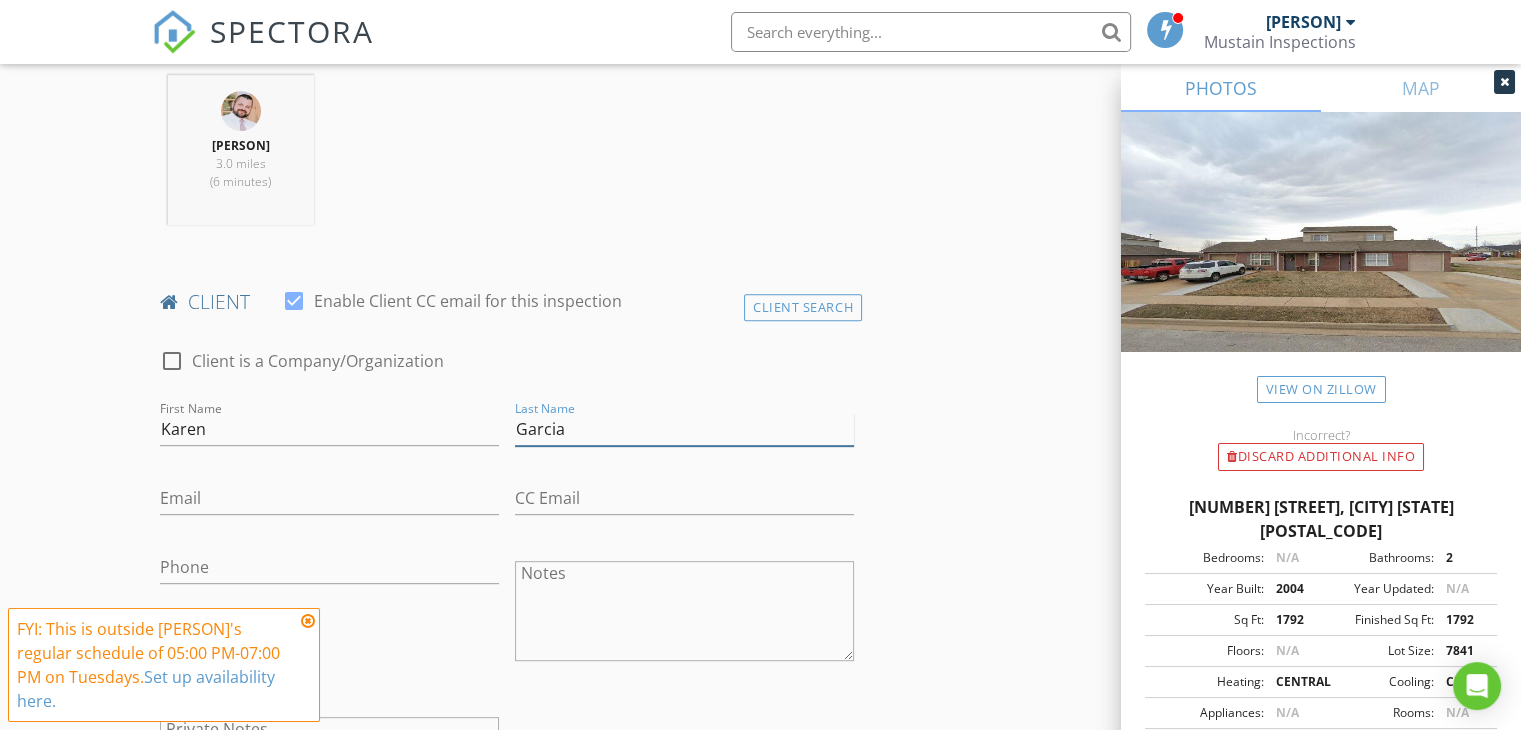 type on "Garcia" 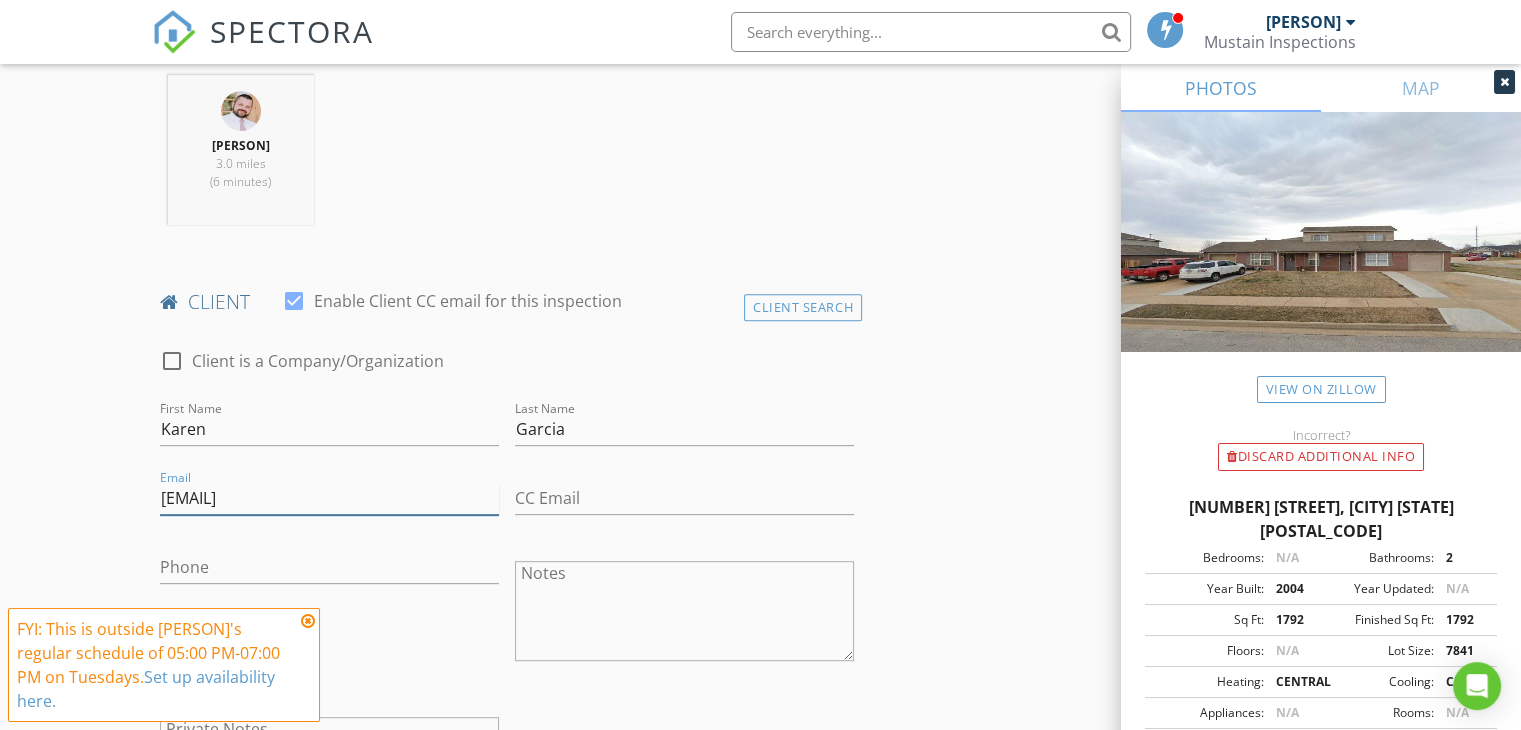 type on "garciiiaakaren1402@gmail.com" 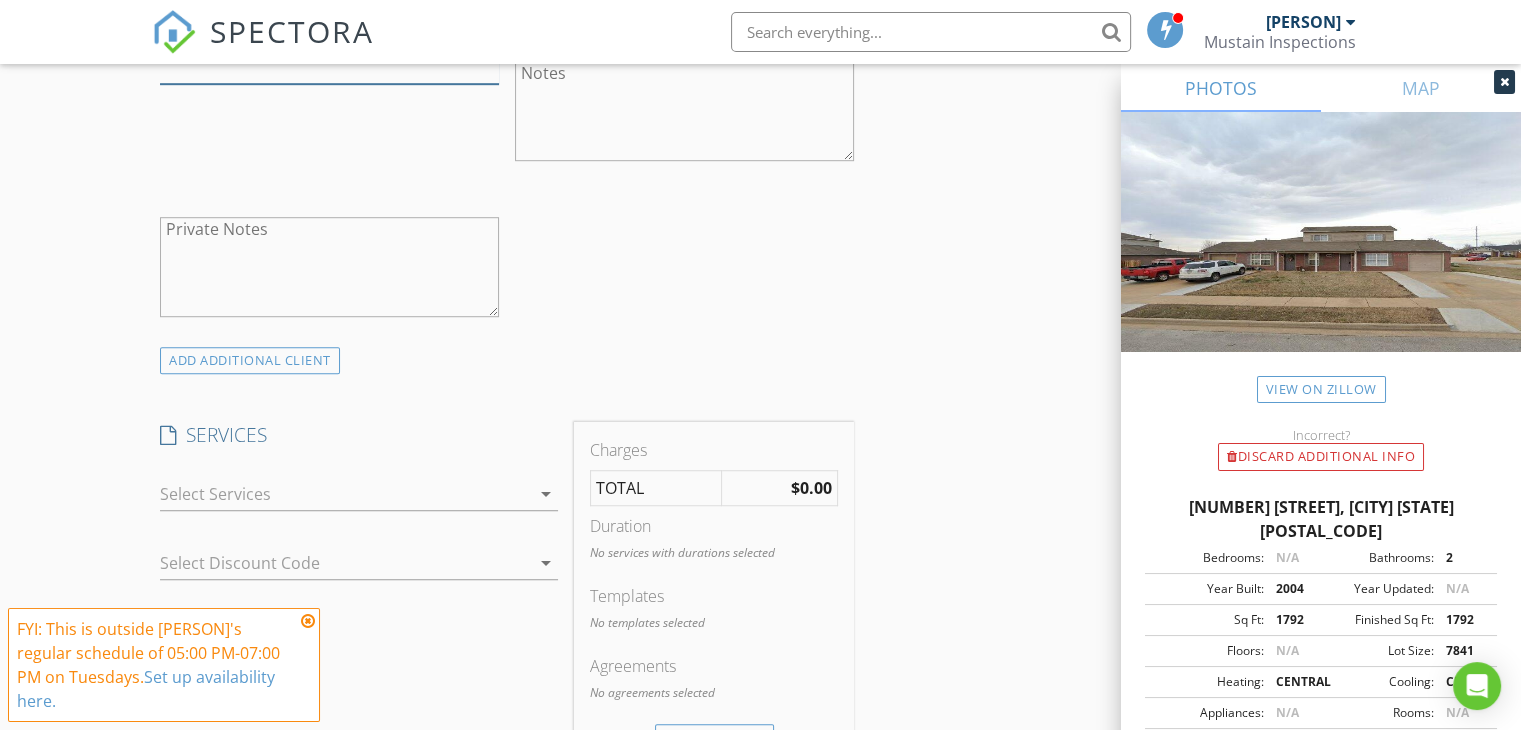 scroll, scrollTop: 1388, scrollLeft: 0, axis: vertical 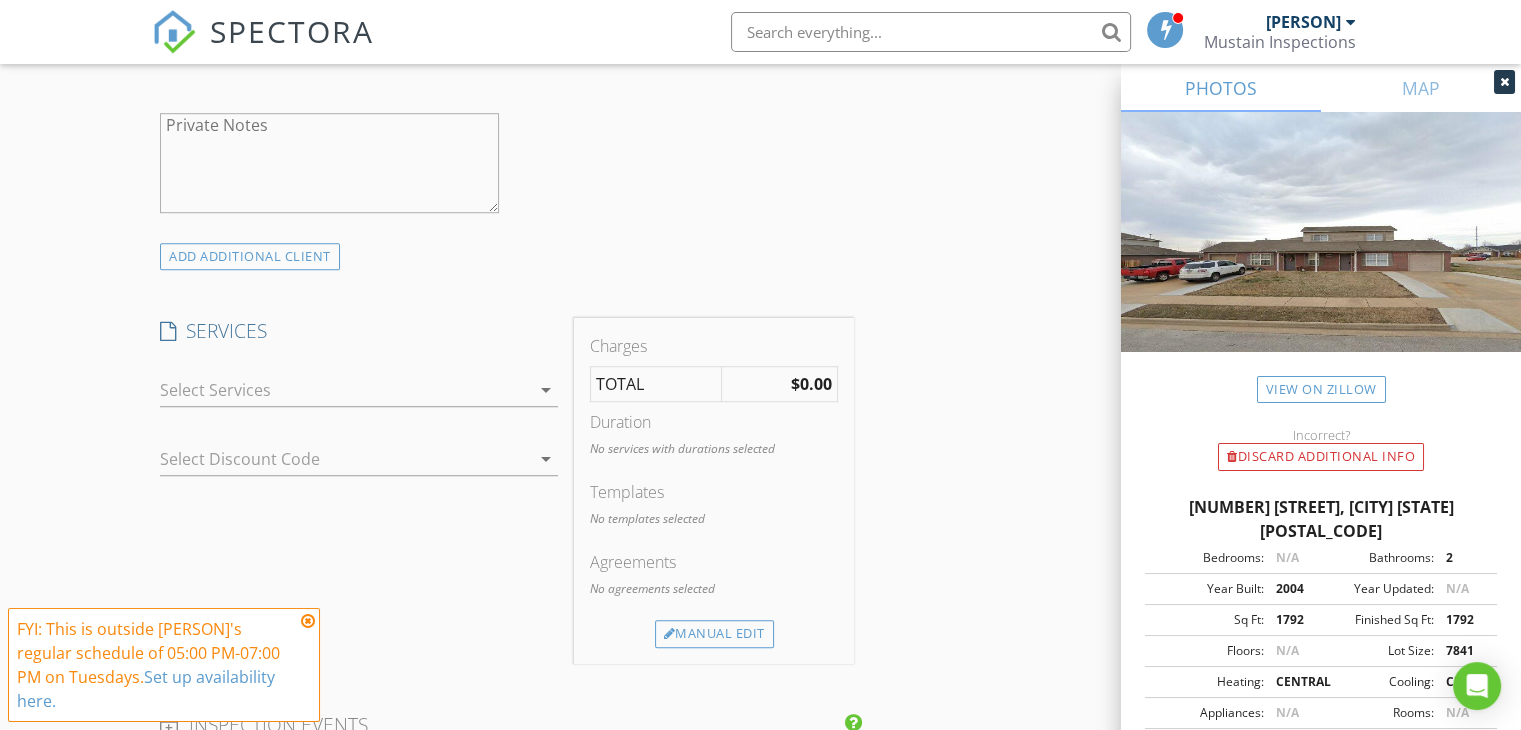 click at bounding box center [345, 390] 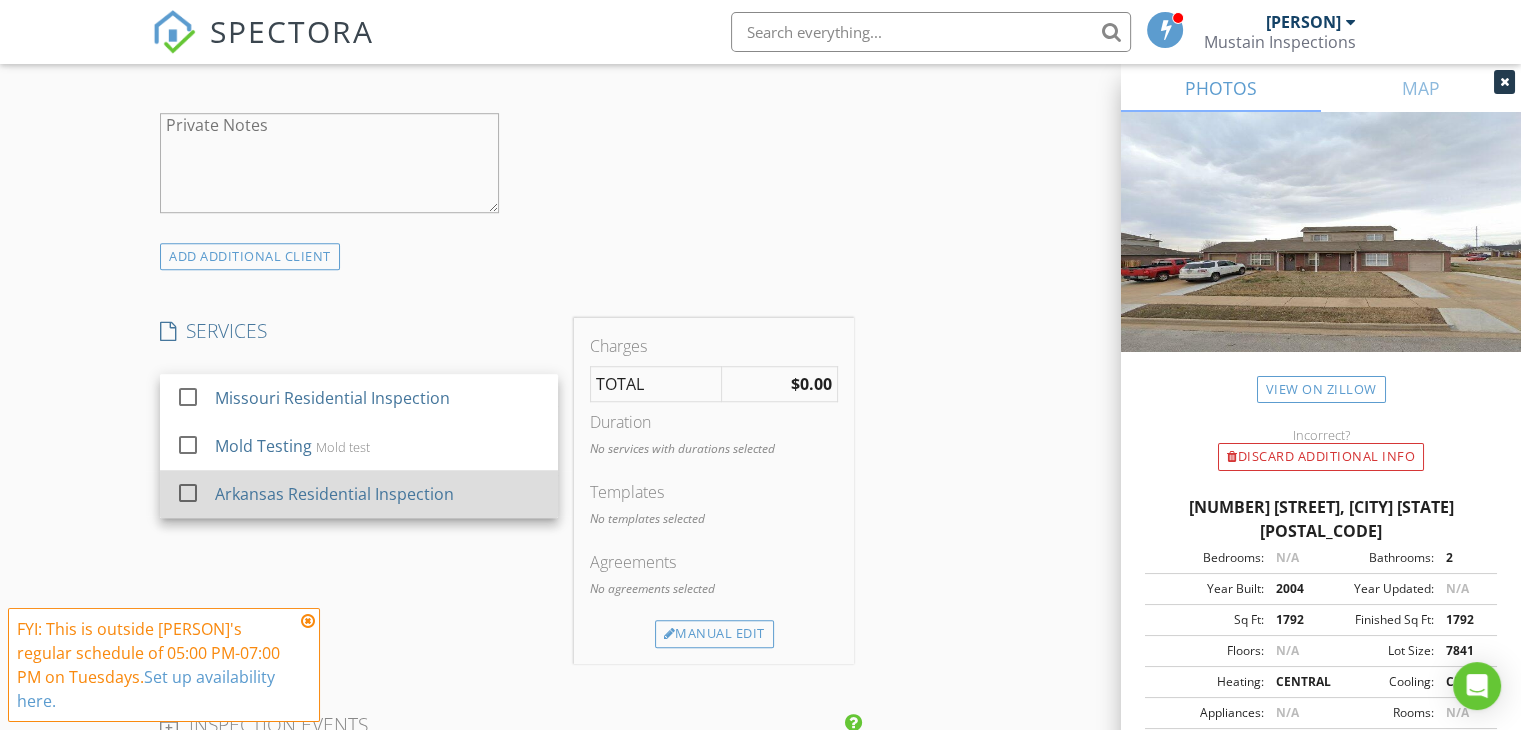 click on "Arkansas Residential Inspection" at bounding box center [379, 494] 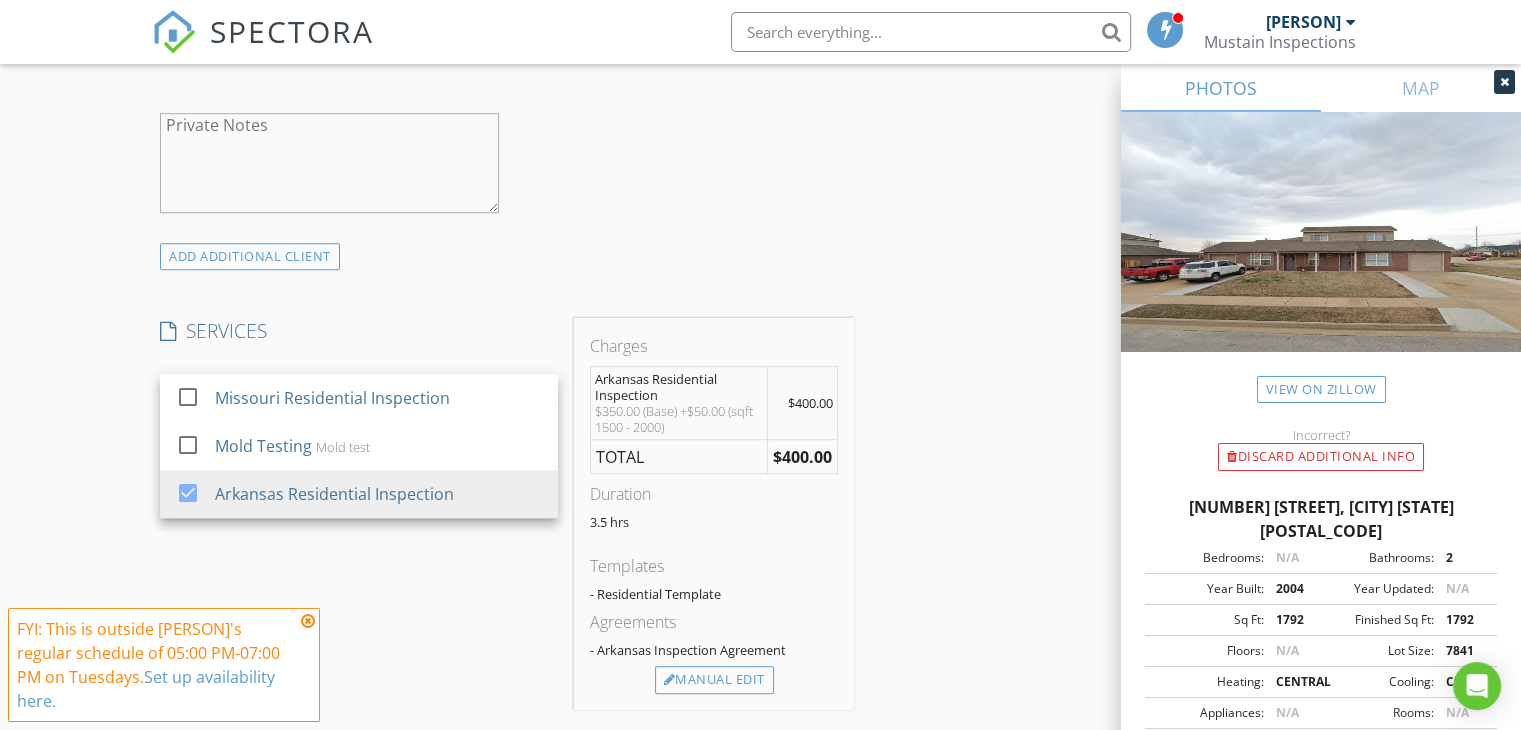 click on "New Inspection
Click here to use the New Order Form
INSPECTOR(S)
check_box   Justin Mustain   PRIMARY   Justin Mustain arrow_drop_down   check_box_outline_blank Justin Mustain specifically requested
Date/Time
08/05/2025 11:00 AM
Location
Address Search       Address 3402 SW Victoria Pl   Unit   City Bentonville   State AR   Zip 72712   County Benton     Square Feet 1792   Year Built 2004   Foundation arrow_drop_down     Justin Mustain     3.0 miles     (6 minutes)
client
check_box Enable Client CC email for this inspection   Client Search     check_box_outline_blank Client is a Company/Organization     First Name Karen   Last Name Garcia   Email garciiiaakaren1402@gmail.com   CC Email   Phone           Notes   Private Notes
ADD ADDITIONAL client
SERVICES" at bounding box center (760, 473) 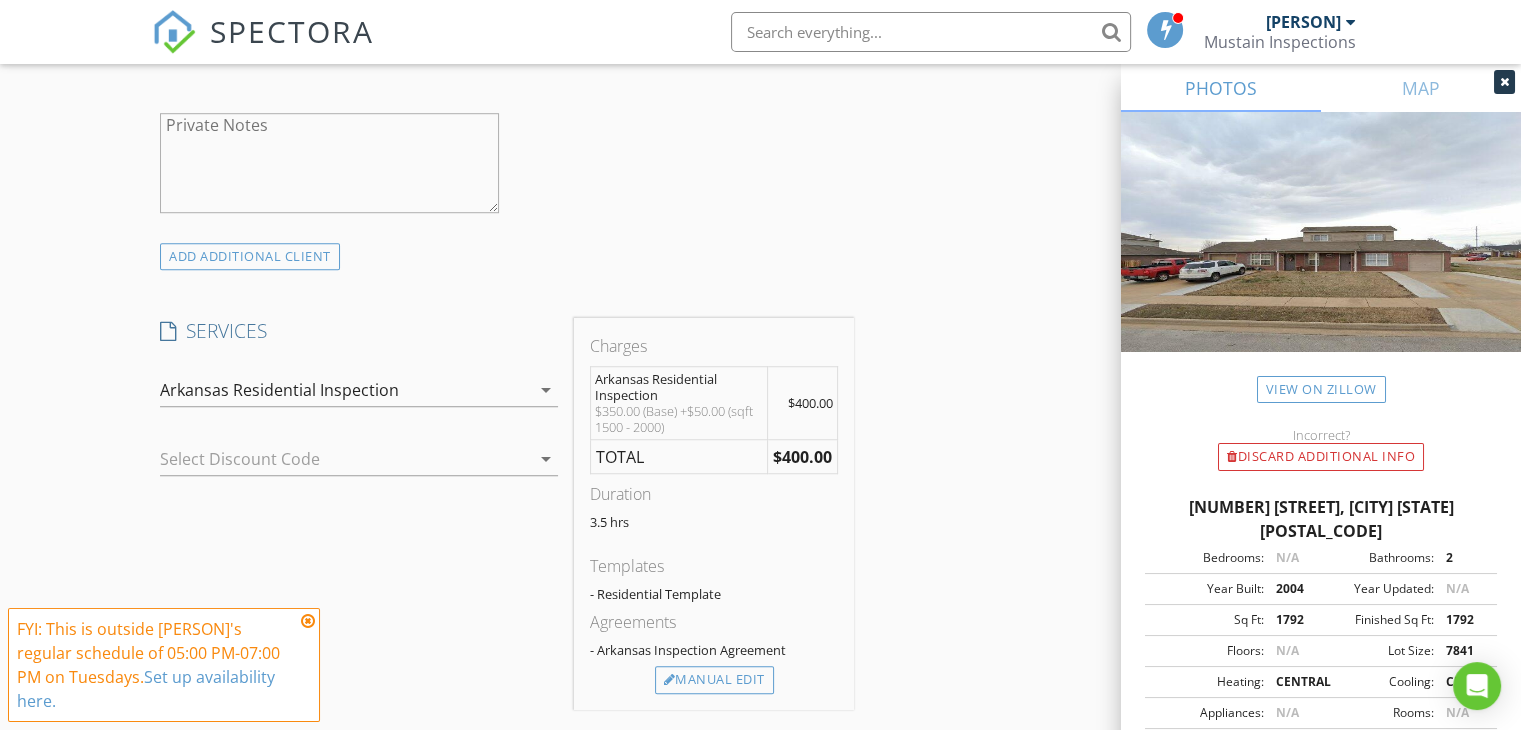 scroll, scrollTop: 1626, scrollLeft: 0, axis: vertical 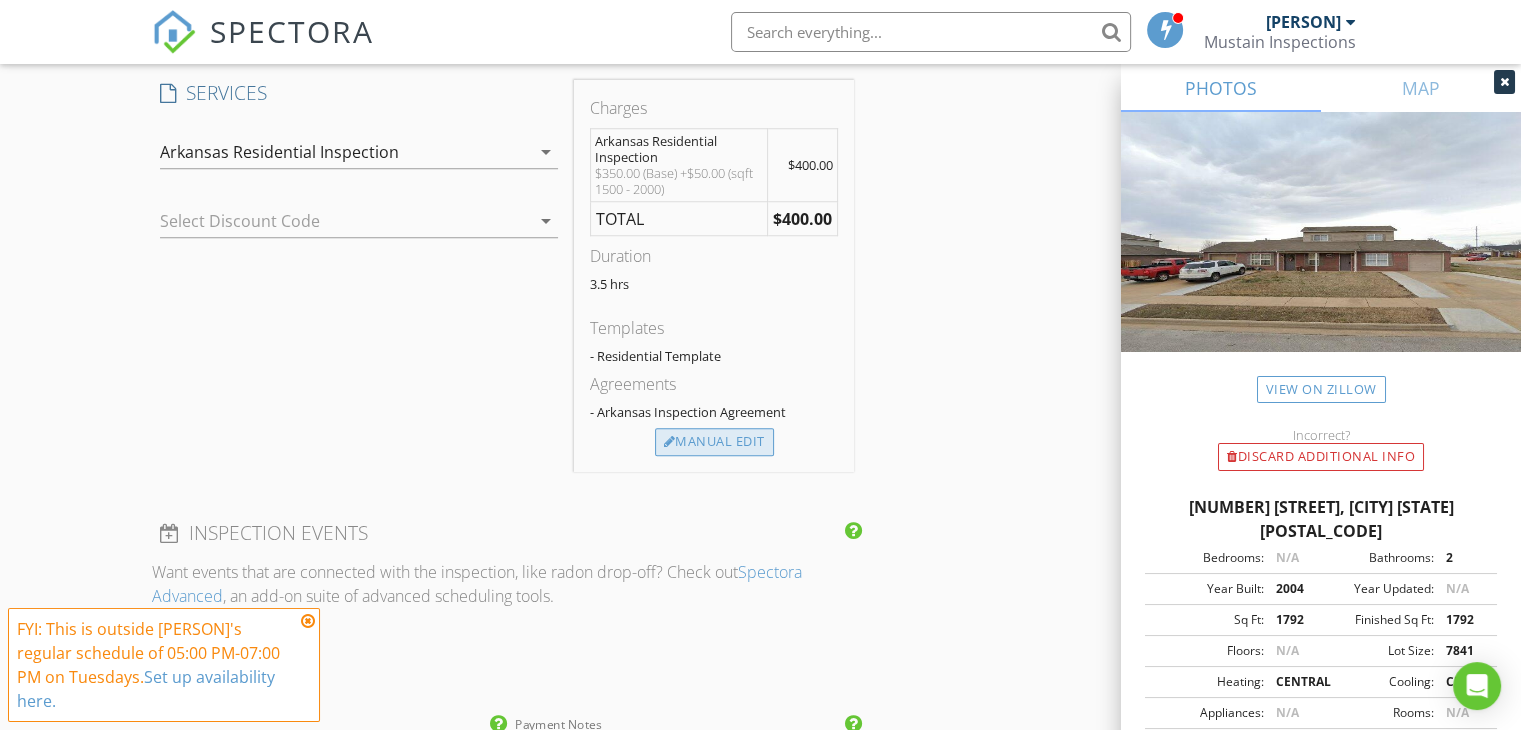 click on "Manual Edit" at bounding box center [714, 442] 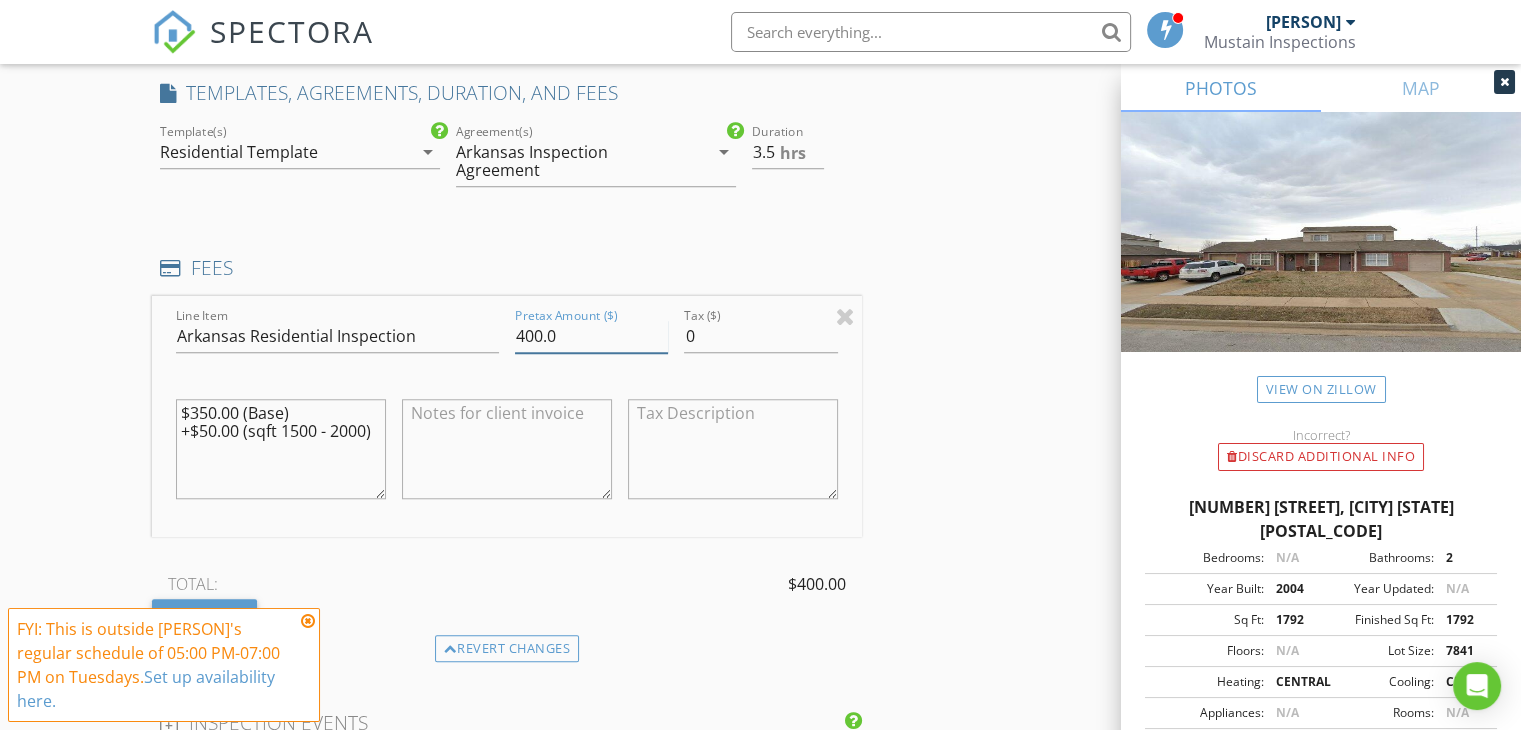 click on "400.0" at bounding box center (591, 336) 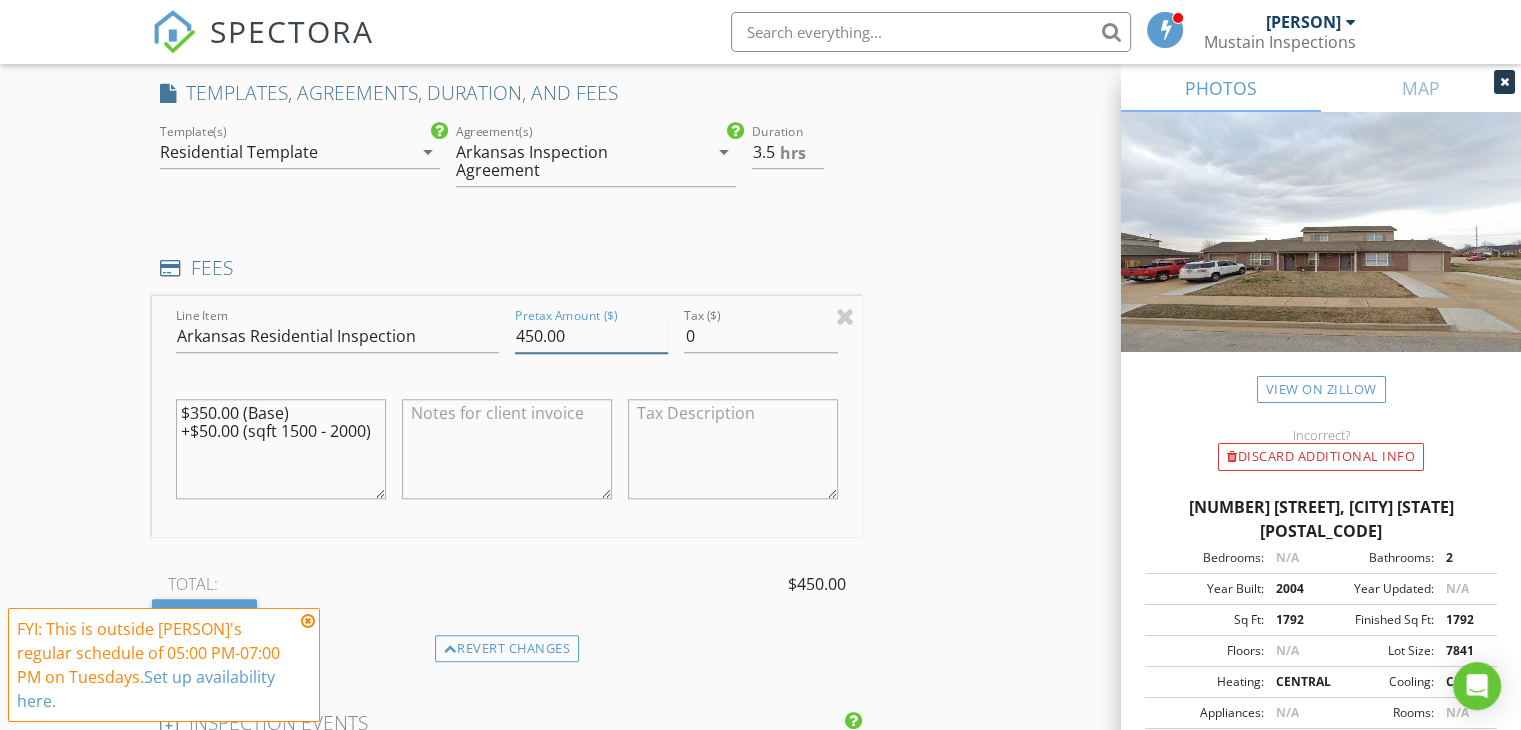 type on "450.00" 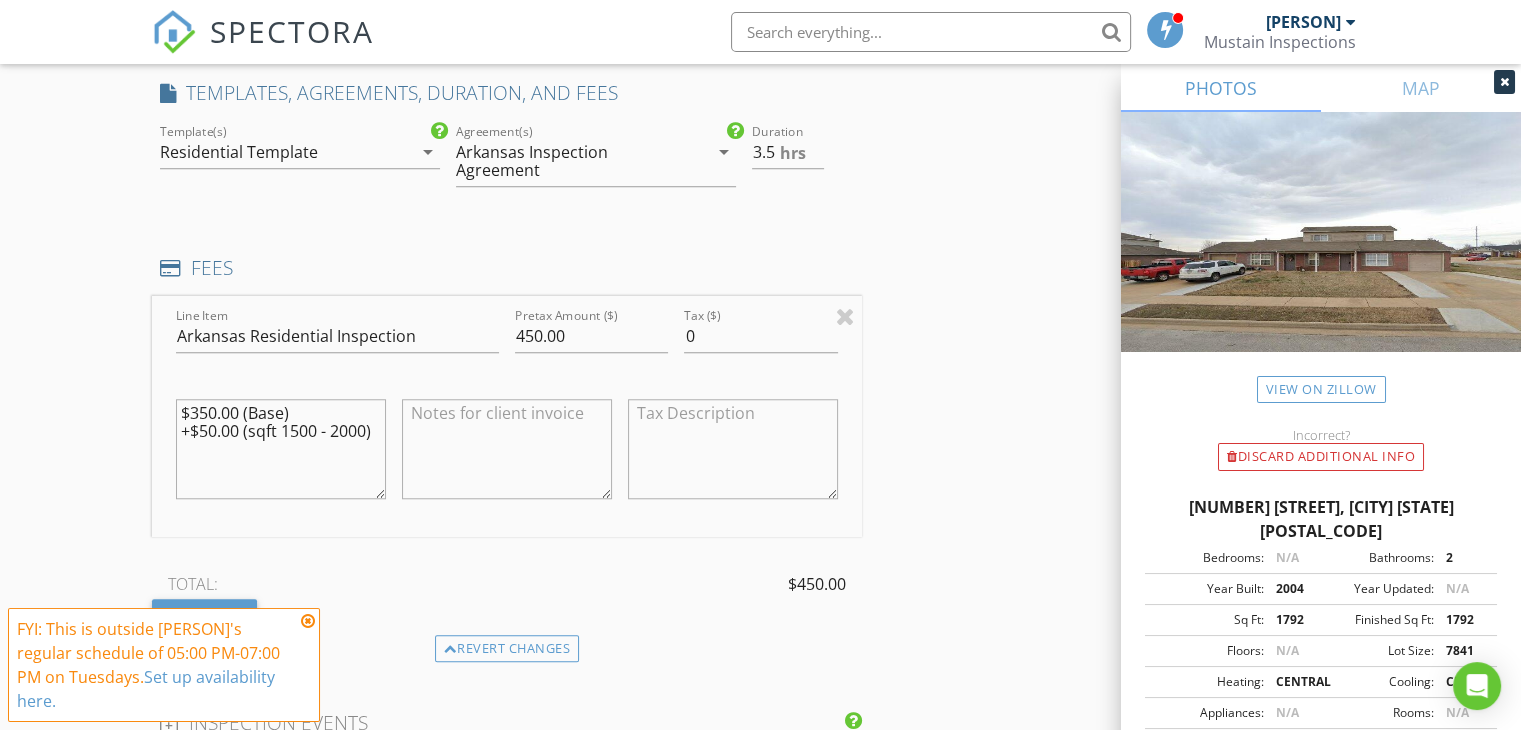 click on "New Inspection
Click here to use the New Order Form
INSPECTOR(S)
check_box   Justin Mustain   PRIMARY   Justin Mustain arrow_drop_down   check_box_outline_blank Justin Mustain specifically requested
Date/Time
08/05/2025 11:00 AM
Location
Address Search       Address 3402 SW Victoria Pl   Unit   City Bentonville   State AR   Zip 72712   County Benton     Square Feet 1792   Year Built 2004   Foundation arrow_drop_down     Justin Mustain     3.0 miles     (6 minutes)
client
check_box Enable Client CC email for this inspection   Client Search     check_box_outline_blank Client is a Company/Organization     First Name Karen   Last Name Garcia   Email garciiiaakaren1402@gmail.com   CC Email   Phone           Notes   Private Notes
ADD ADDITIONAL client
SERVICES" at bounding box center (760, 330) 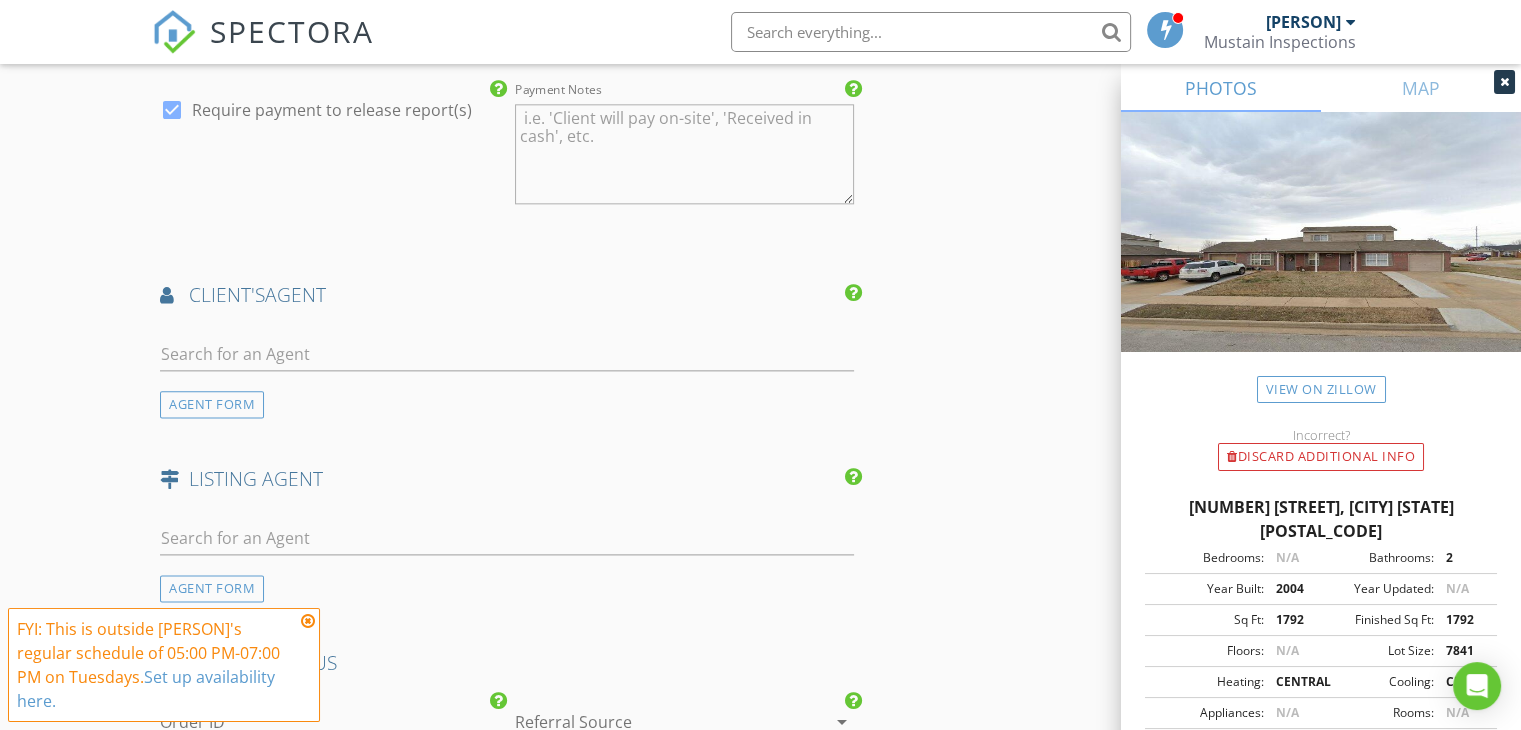 scroll, scrollTop: 2456, scrollLeft: 0, axis: vertical 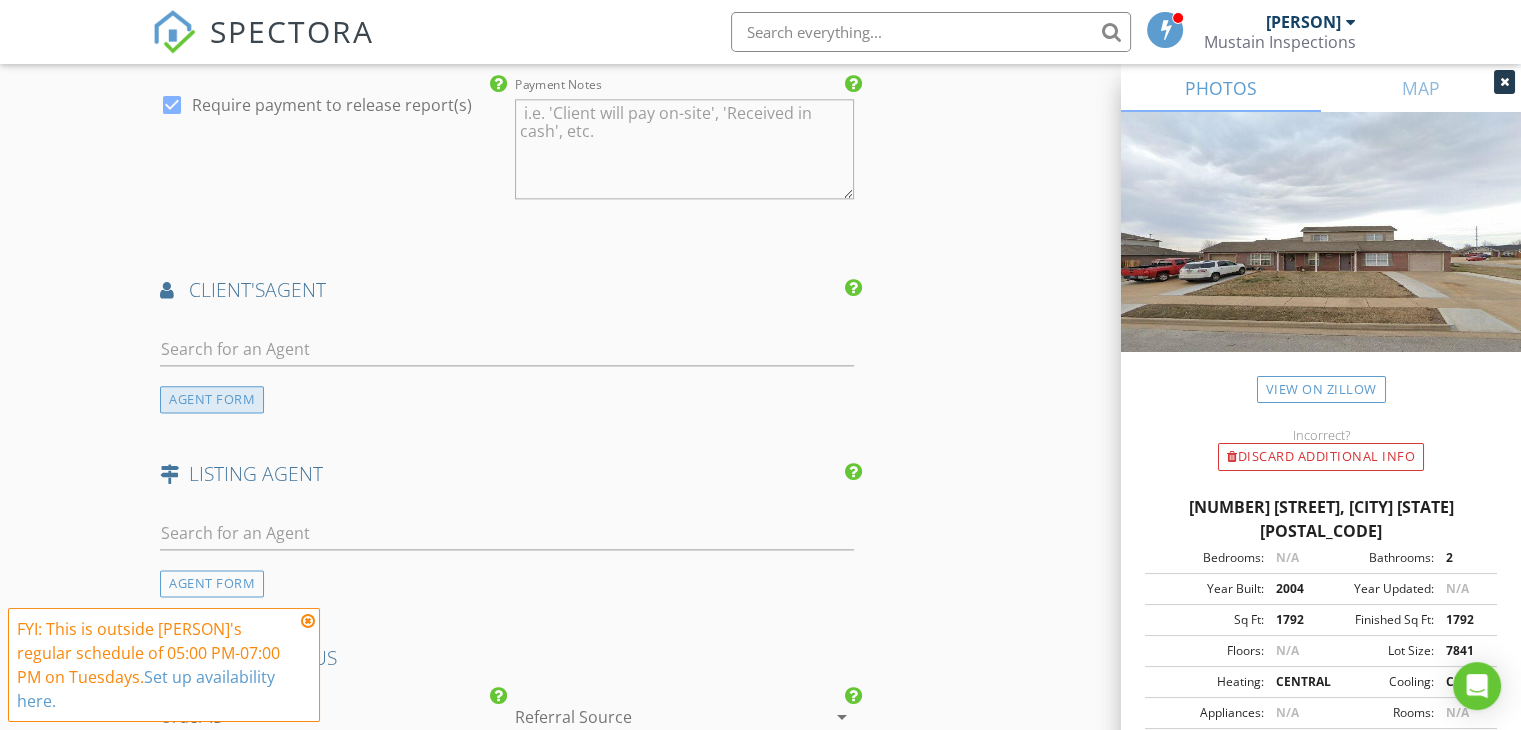 click on "AGENT FORM" at bounding box center [212, 399] 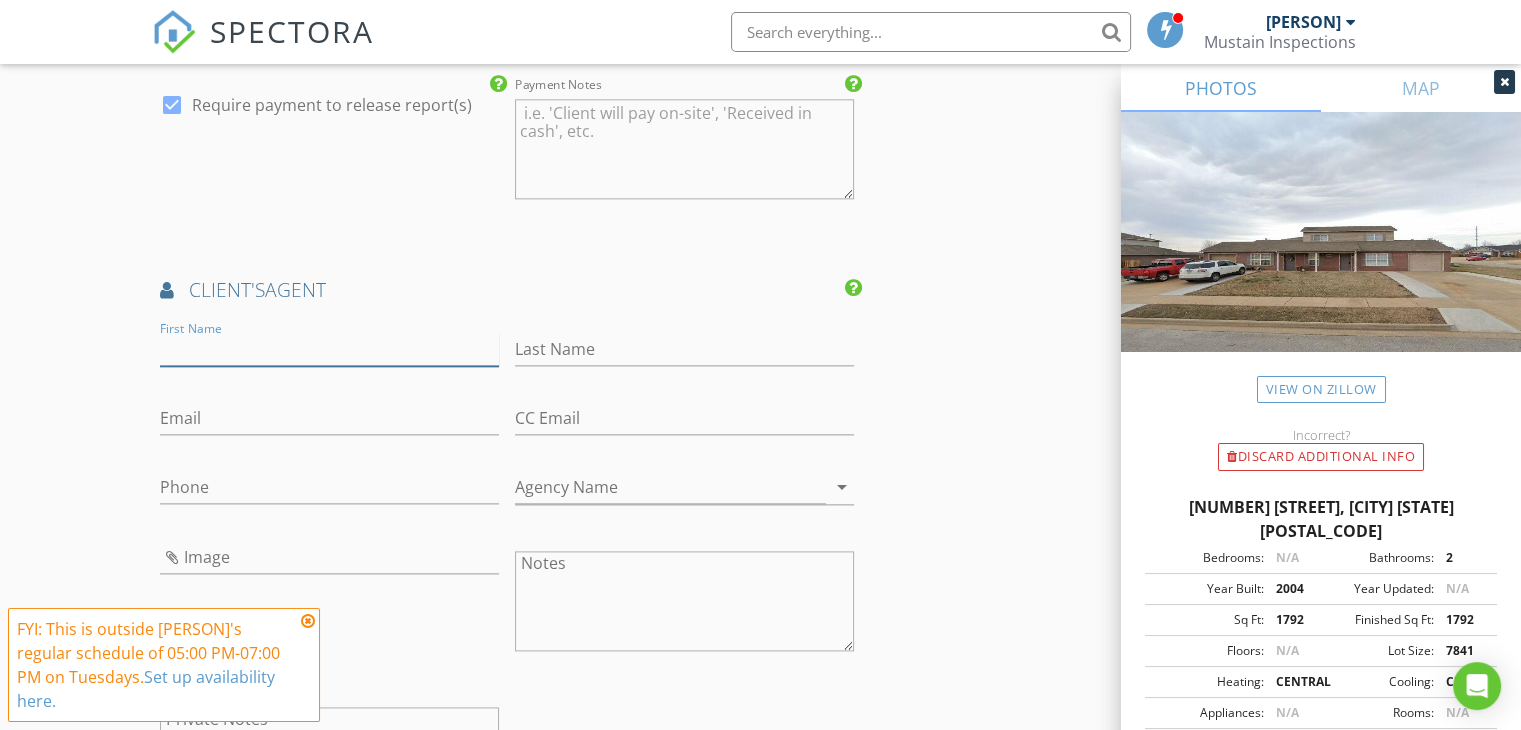 click on "First Name" at bounding box center [329, 349] 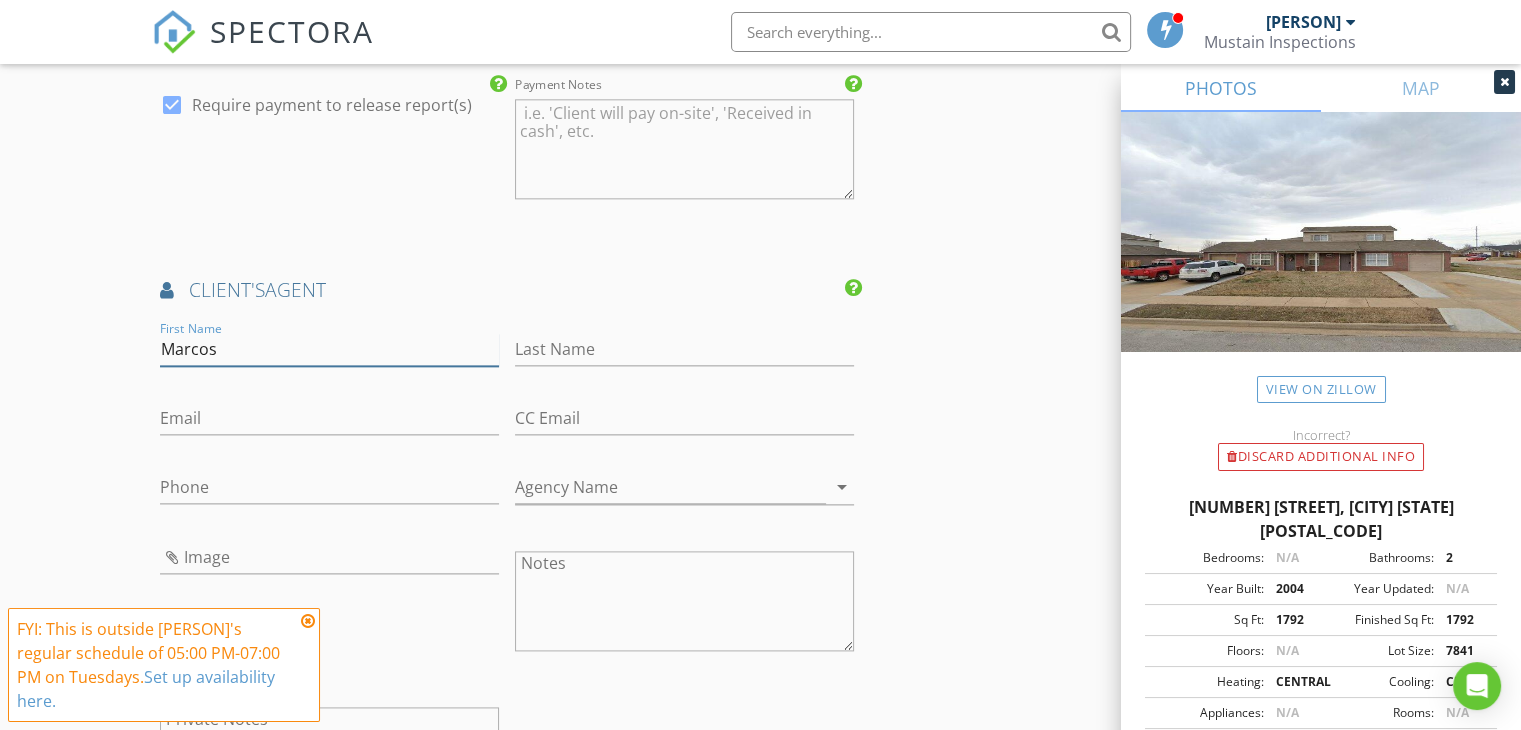 type on "Marcos" 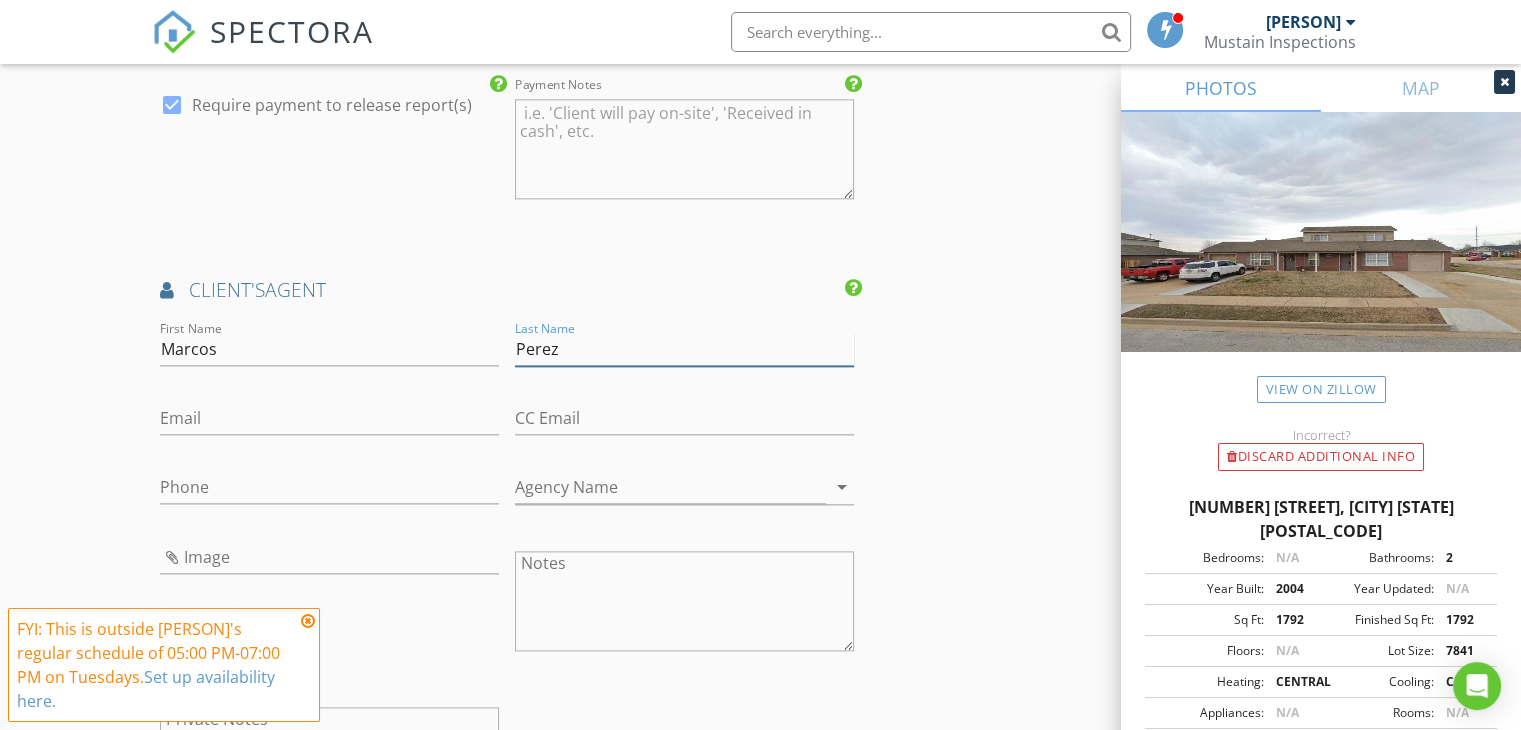 type on "Perez" 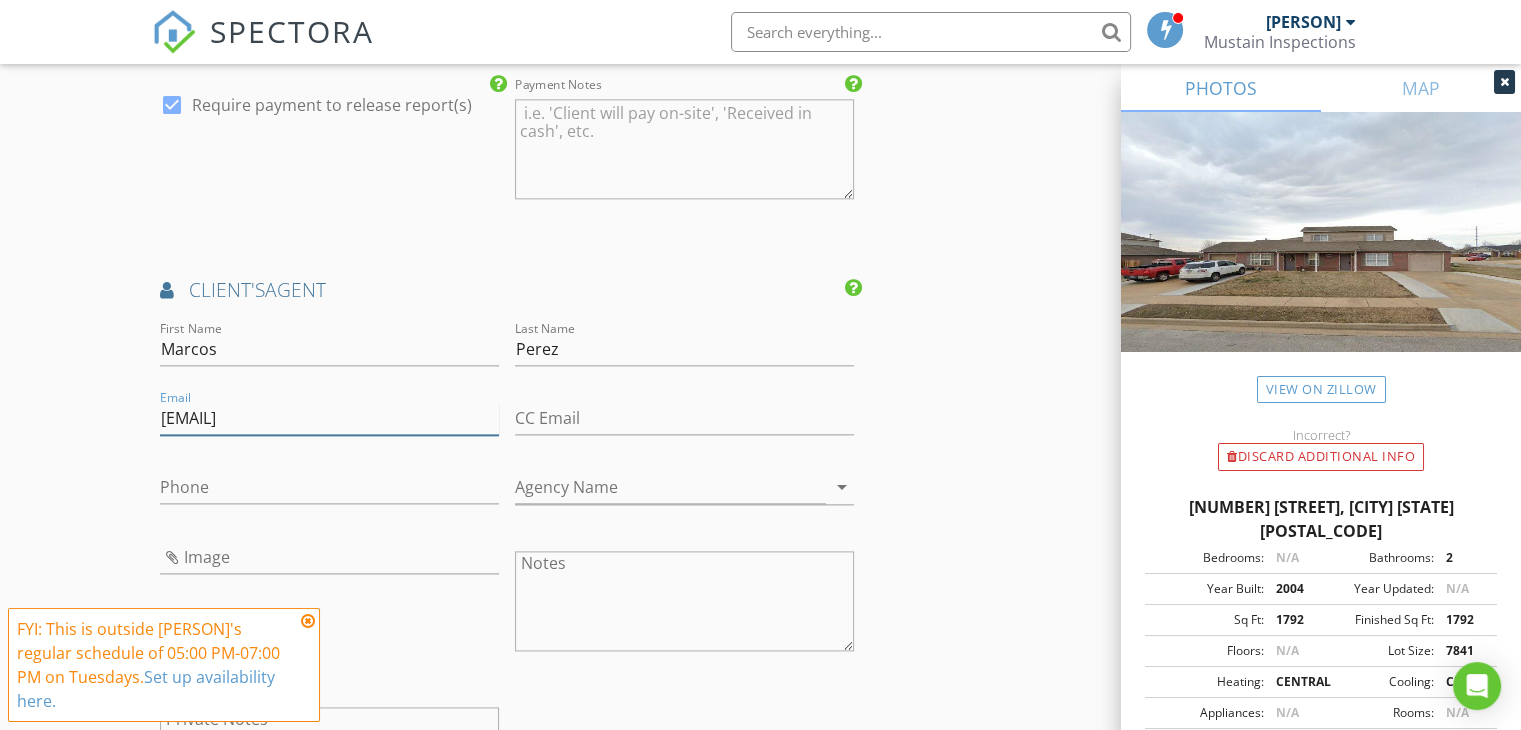 type on "reythenwarealtor@gmail.com" 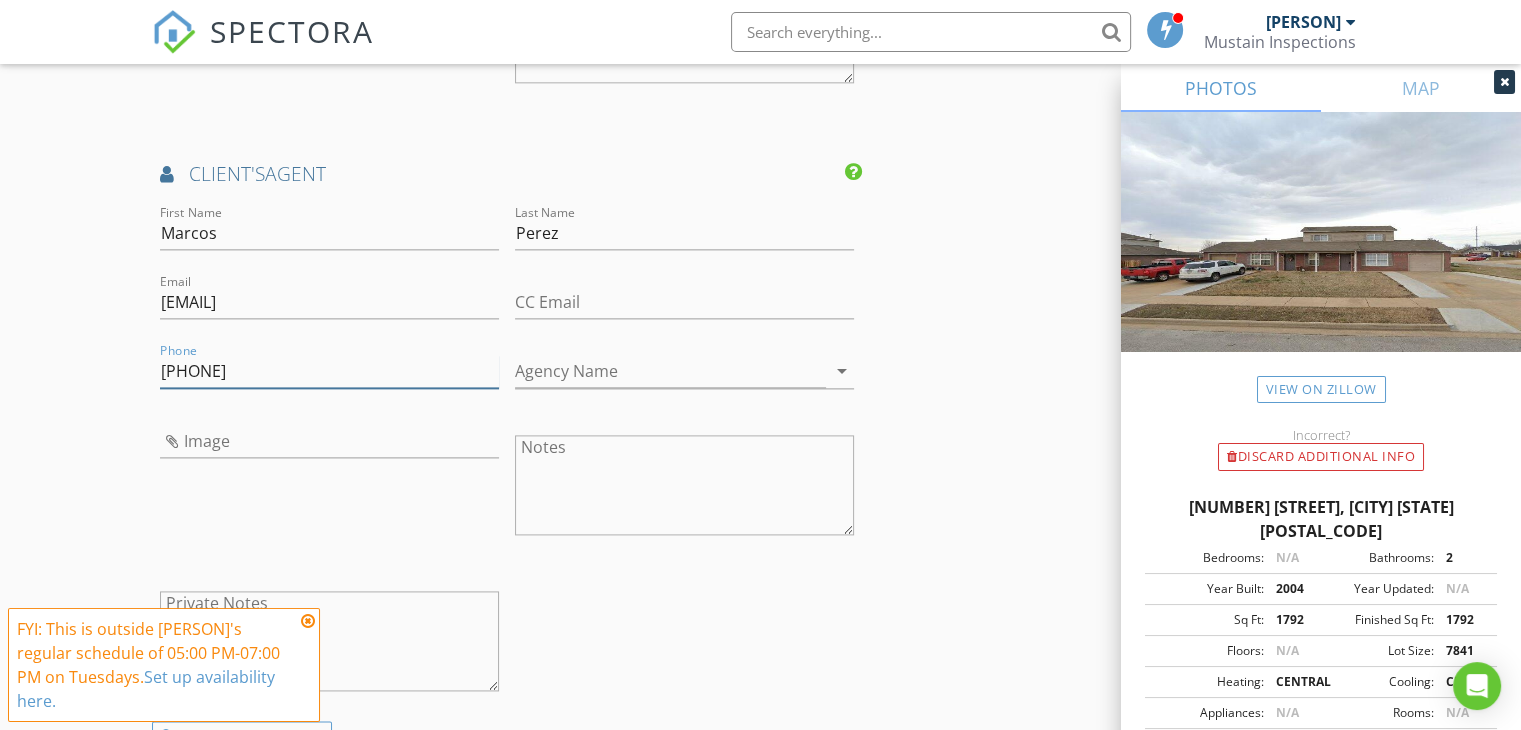 scroll, scrollTop: 2559, scrollLeft: 0, axis: vertical 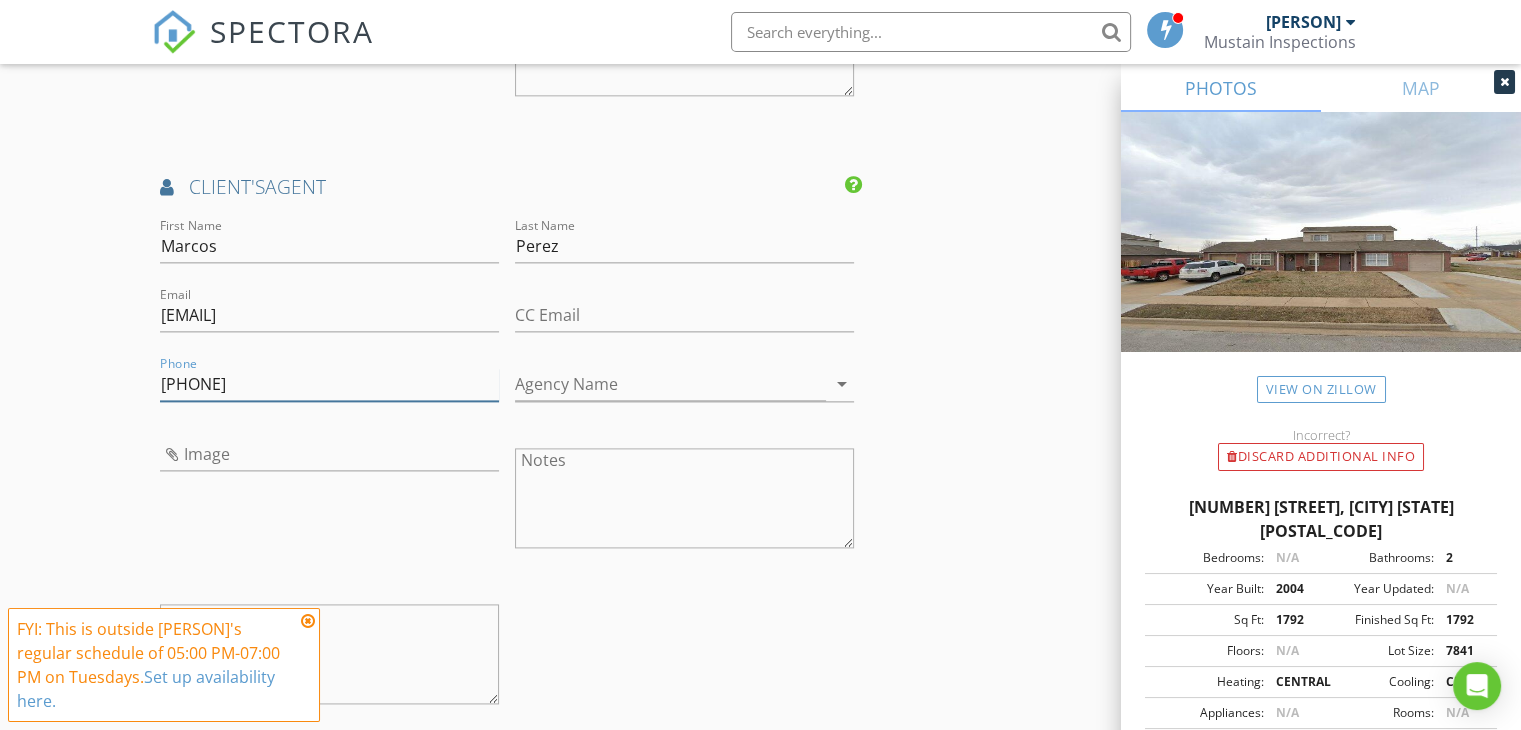 type on "417-658-9386" 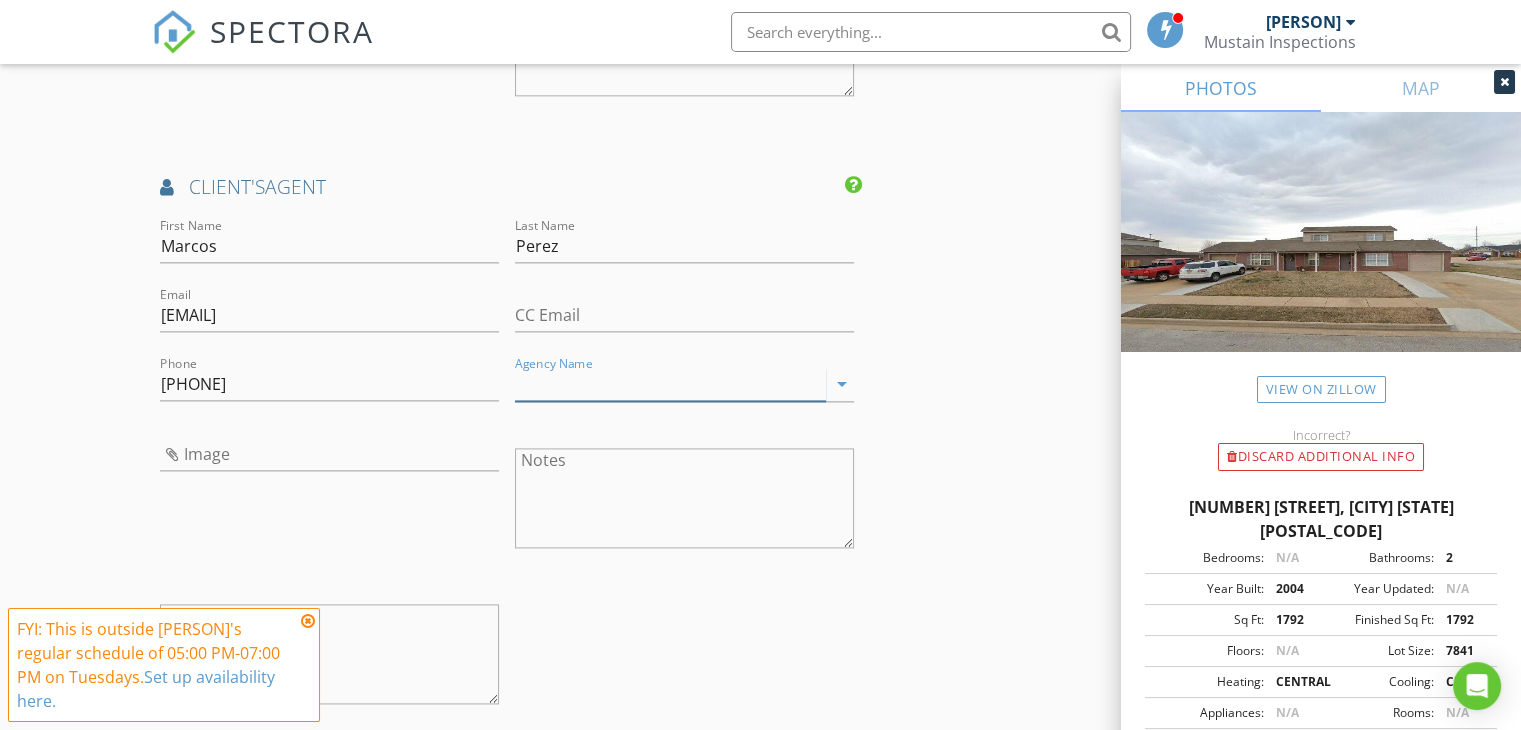 click on "Agency Name" at bounding box center (670, 384) 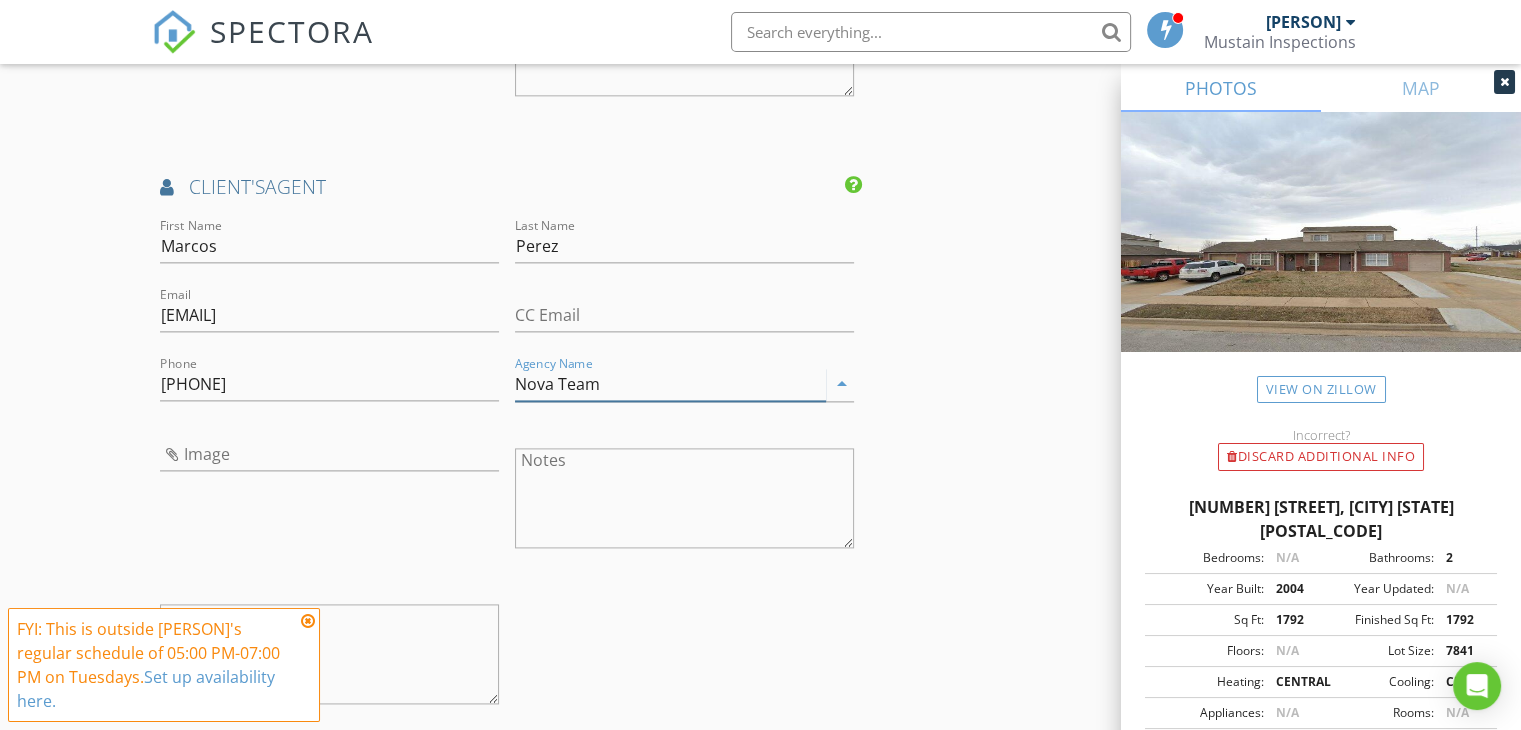 type on "Nova Team" 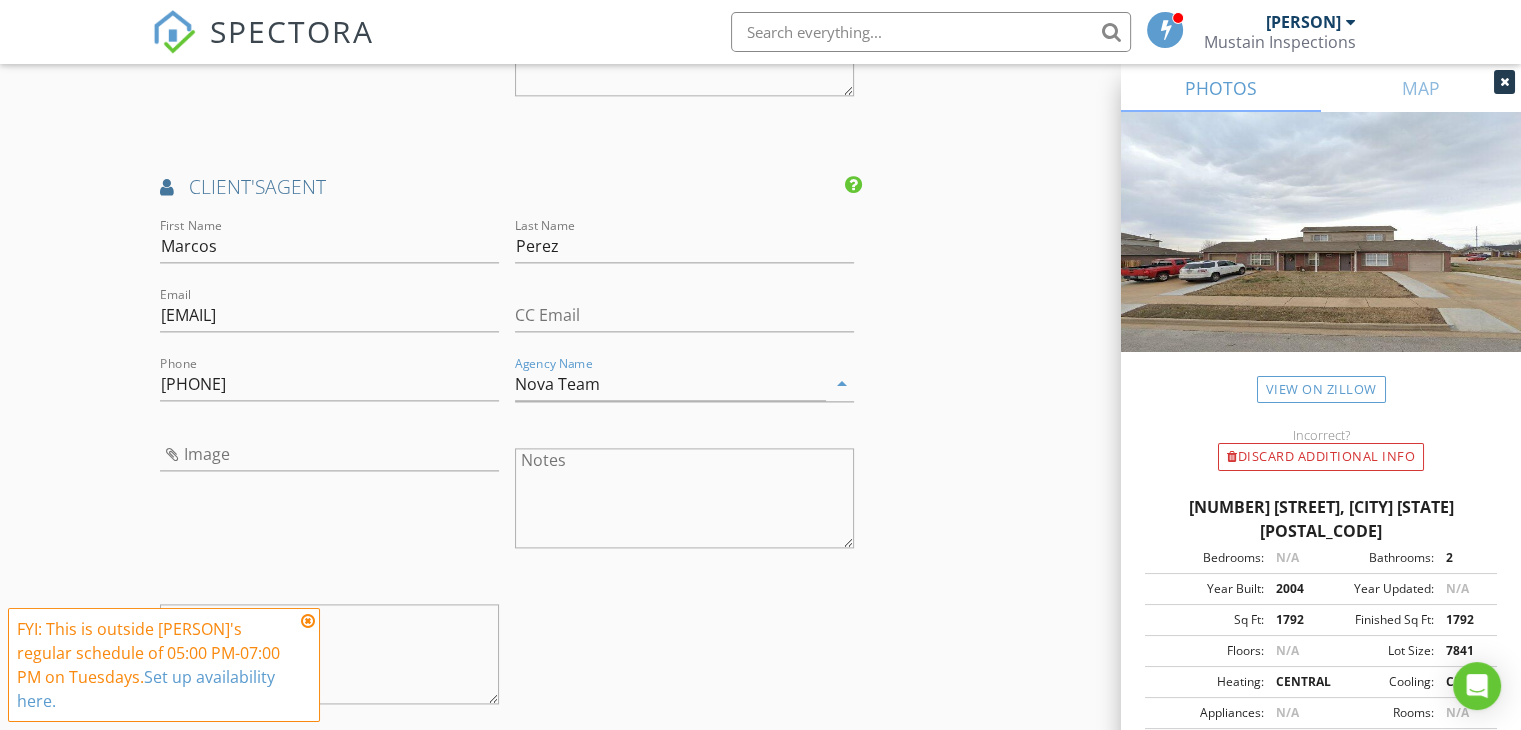 click on "New Inspection
Click here to use the New Order Form
INSPECTOR(S)
check_box   Justin Mustain   PRIMARY   Justin Mustain arrow_drop_down   check_box_outline_blank Justin Mustain specifically requested
Date/Time
08/05/2025 11:00 AM
Location
Address Search       Address 3402 SW Victoria Pl   Unit   City Bentonville   State AR   Zip 72712   County Benton     Square Feet 1792   Year Built 2004   Foundation arrow_drop_down     Justin Mustain     3.0 miles     (6 minutes)
client
check_box Enable Client CC email for this inspection   Client Search     check_box_outline_blank Client is a Company/Organization     First Name Karen   Last Name Garcia   Email garciiiaakaren1402@gmail.com   CC Email   Phone           Notes   Private Notes
ADD ADDITIONAL client
SERVICES" at bounding box center (760, -377) 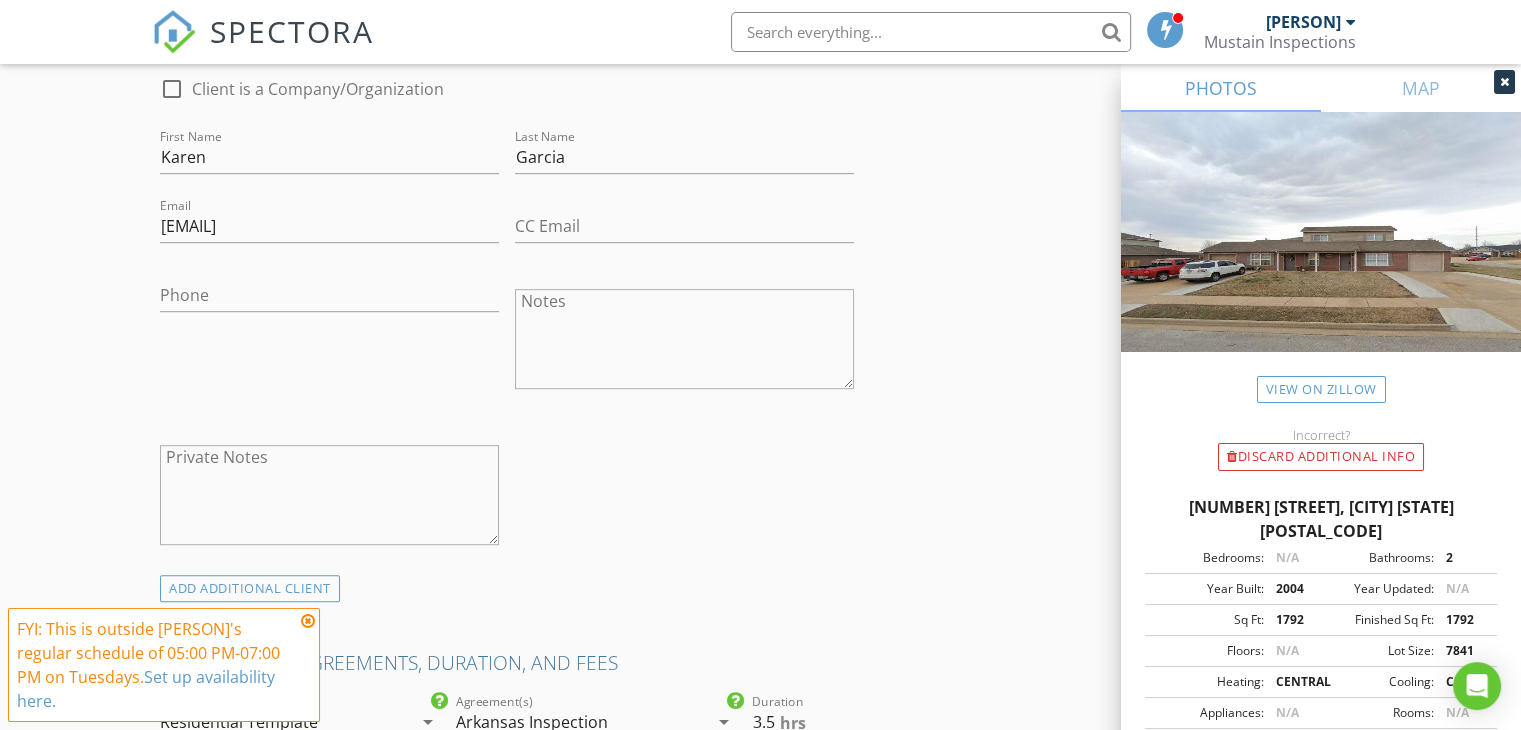 scroll, scrollTop: 1055, scrollLeft: 0, axis: vertical 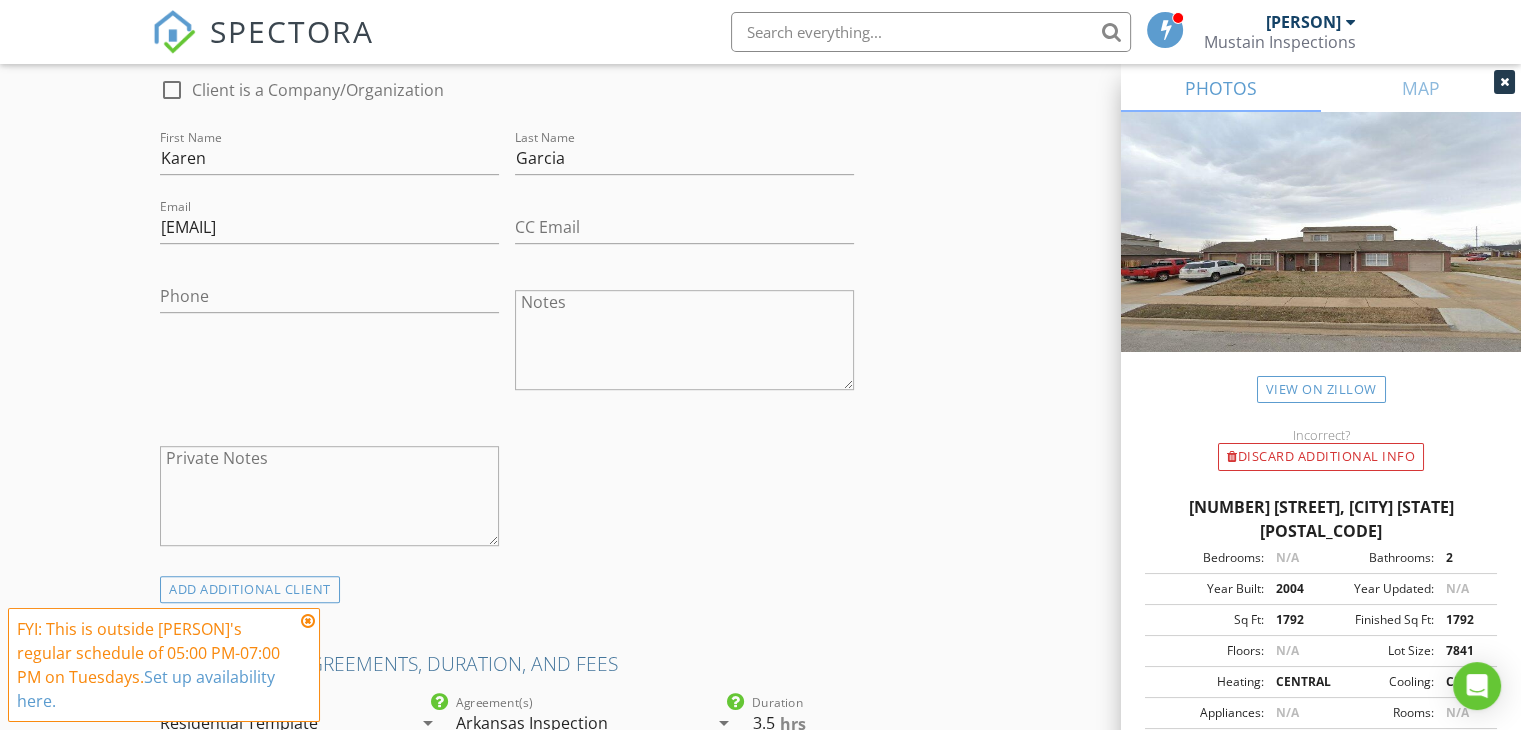 click on "Phone" at bounding box center [329, 300] 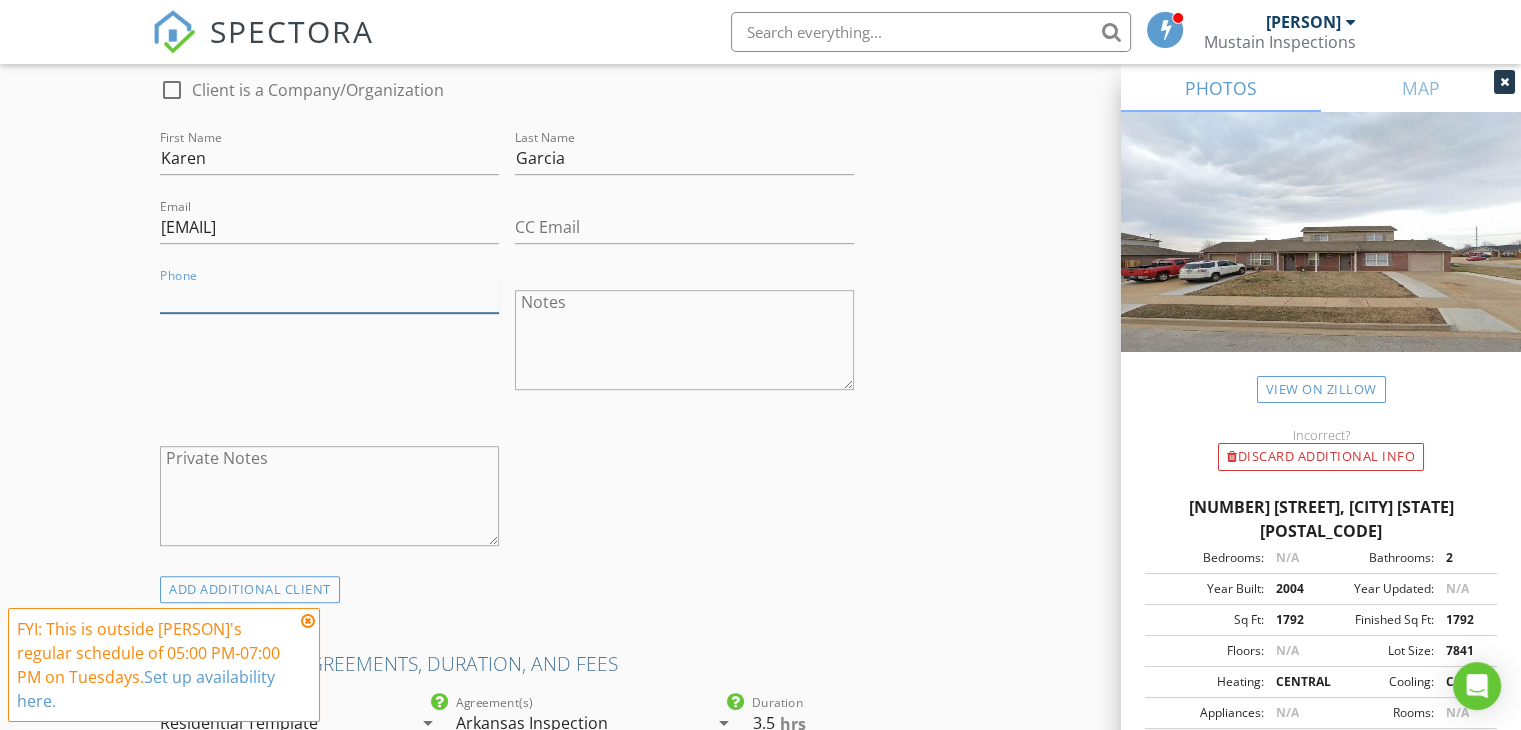click on "Phone" at bounding box center (329, 296) 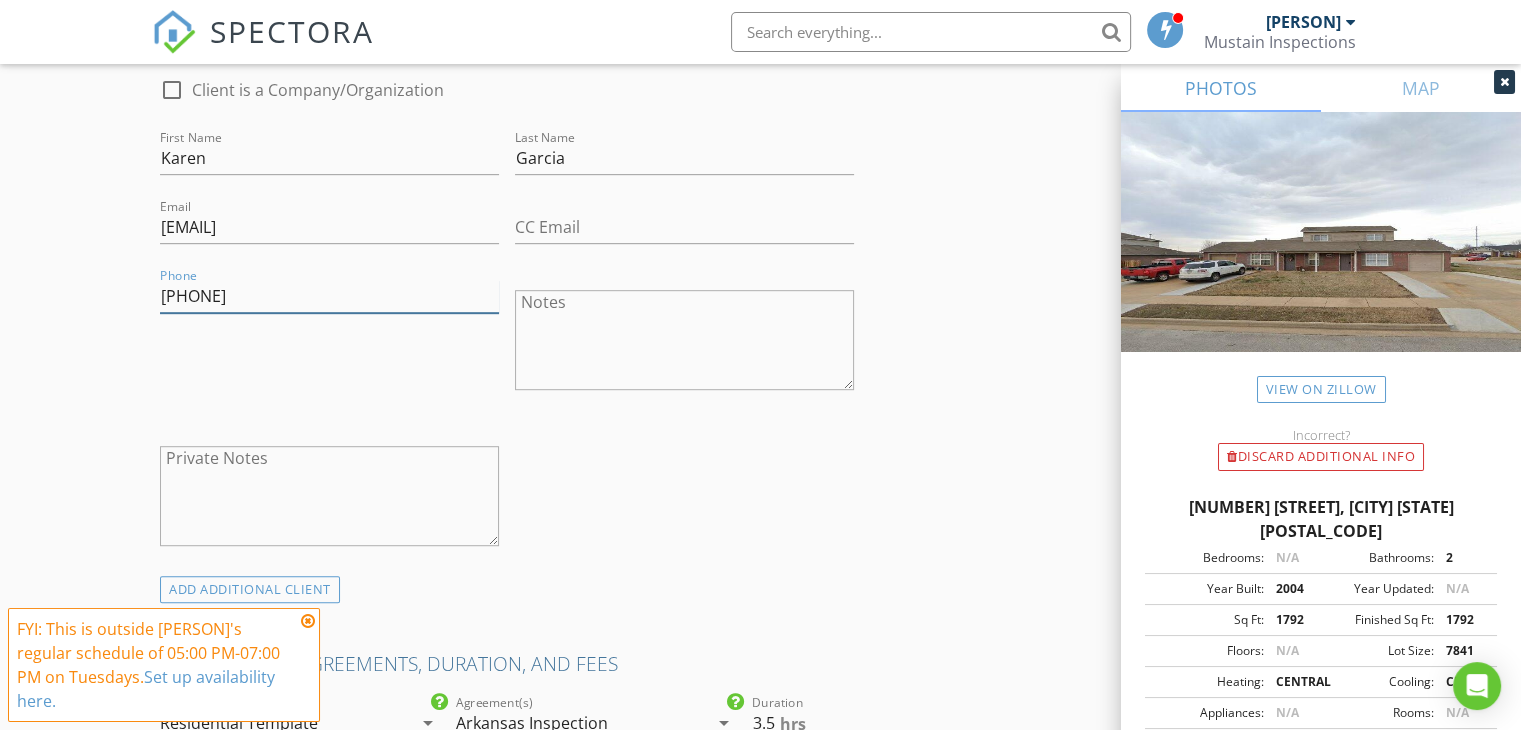 type on "479-372-7087" 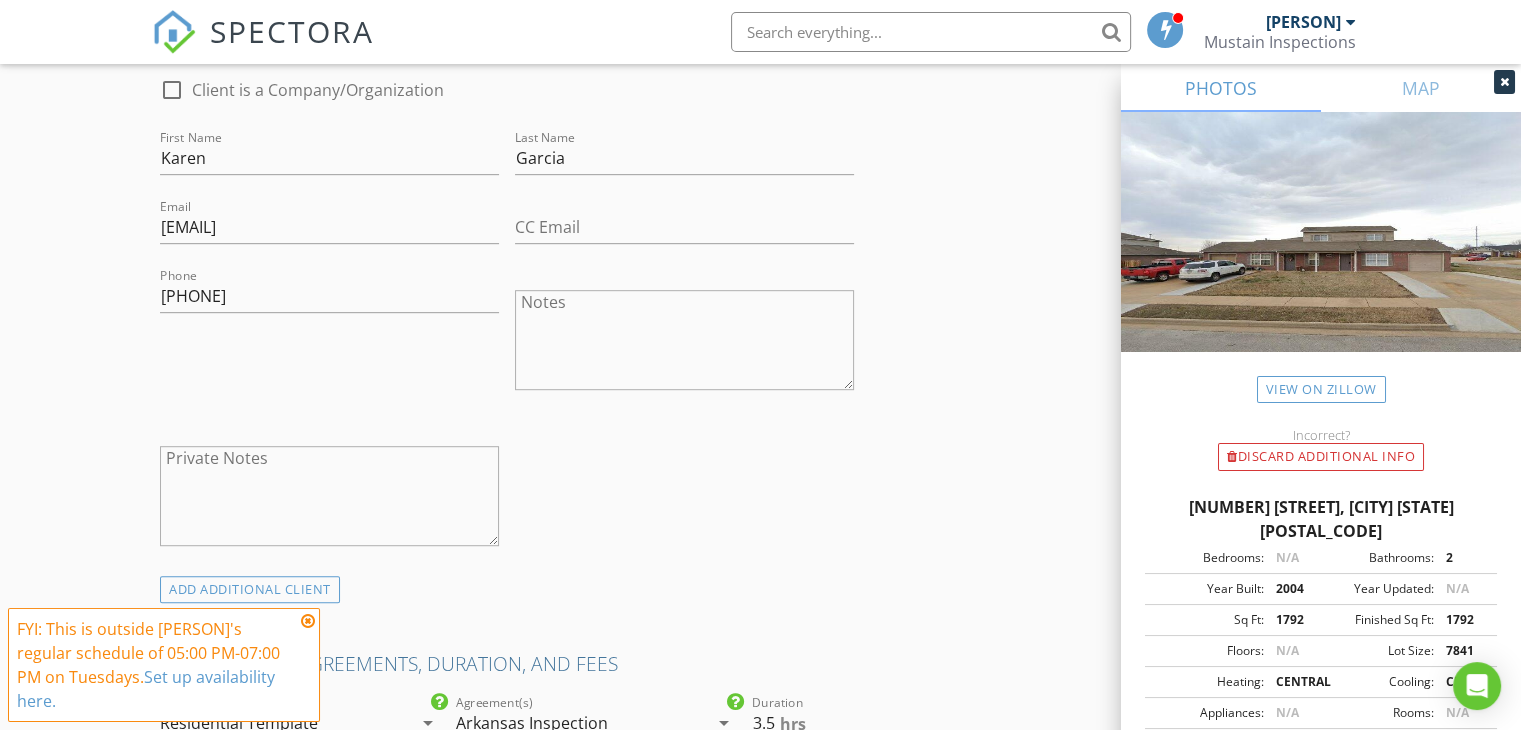 click on "New Inspection
Click here to use the New Order Form
INSPECTOR(S)
check_box   Justin Mustain   PRIMARY   Justin Mustain arrow_drop_down   check_box_outline_blank Justin Mustain specifically requested
Date/Time
08/05/2025 11:00 AM
Location
Address Search       Address 3402 SW Victoria Pl   Unit   City Bentonville   State AR   Zip 72712   County Benton     Square Feet 1792   Year Built 2004   Foundation arrow_drop_down     Justin Mustain     3.0 miles     (6 minutes)
client
check_box Enable Client CC email for this inspection   Client Search     check_box_outline_blank Client is a Company/Organization     First Name Karen   Last Name Garcia   Email garciiiaakaren1402@gmail.com   CC Email   Phone 479-372-7087           Notes   Private Notes
ADD ADDITIONAL client
check_box_outline_blank" at bounding box center [760, 1127] 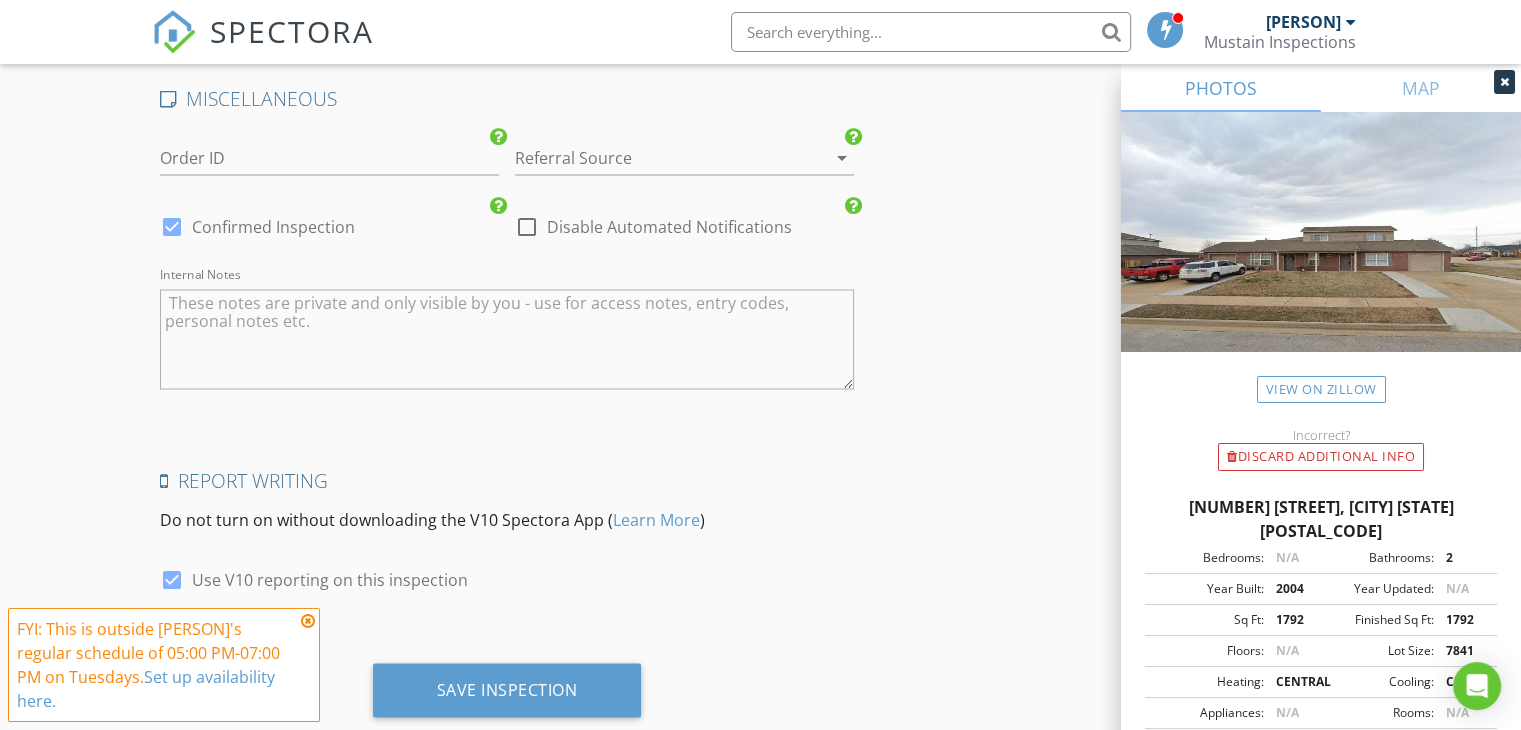 scroll, scrollTop: 3511, scrollLeft: 0, axis: vertical 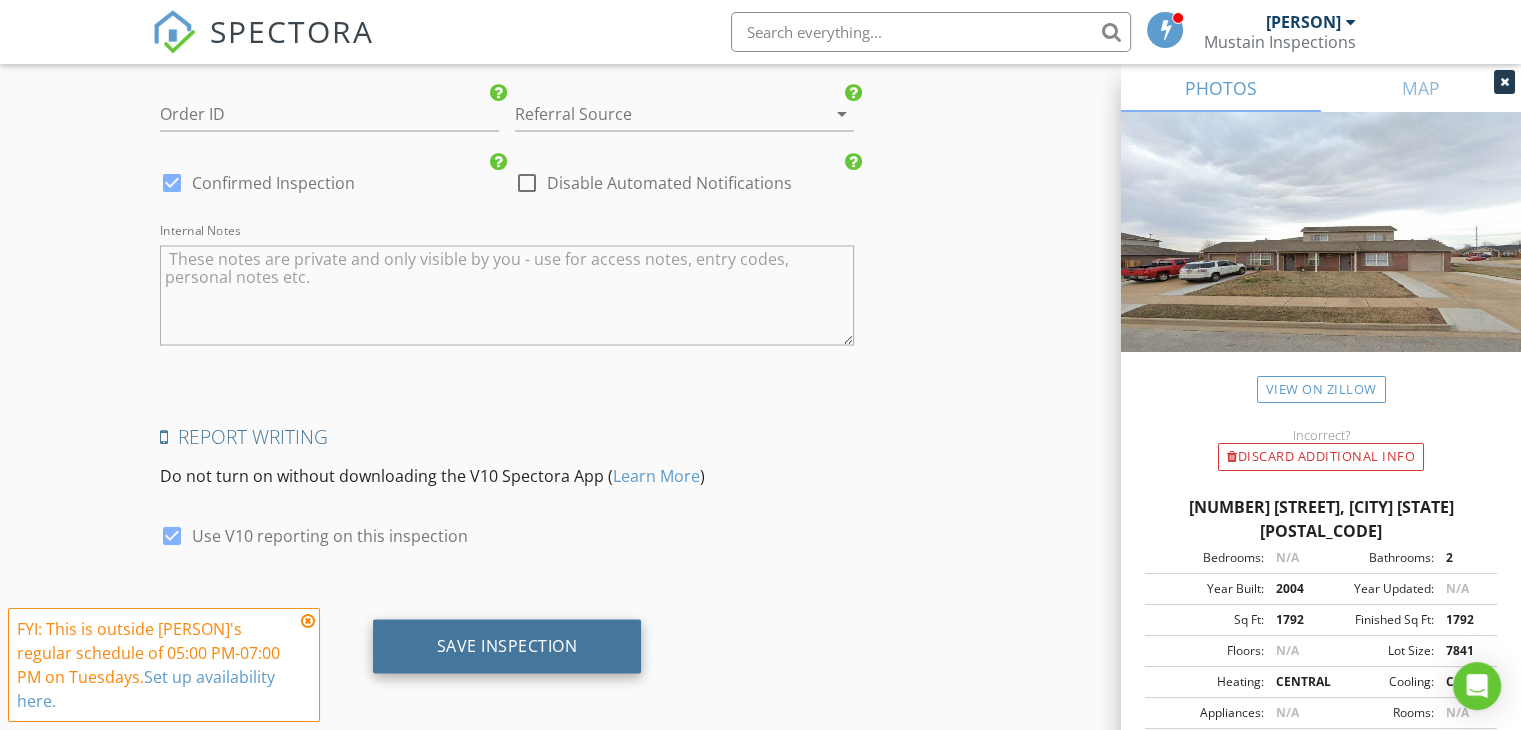 click on "Save Inspection" at bounding box center (507, 645) 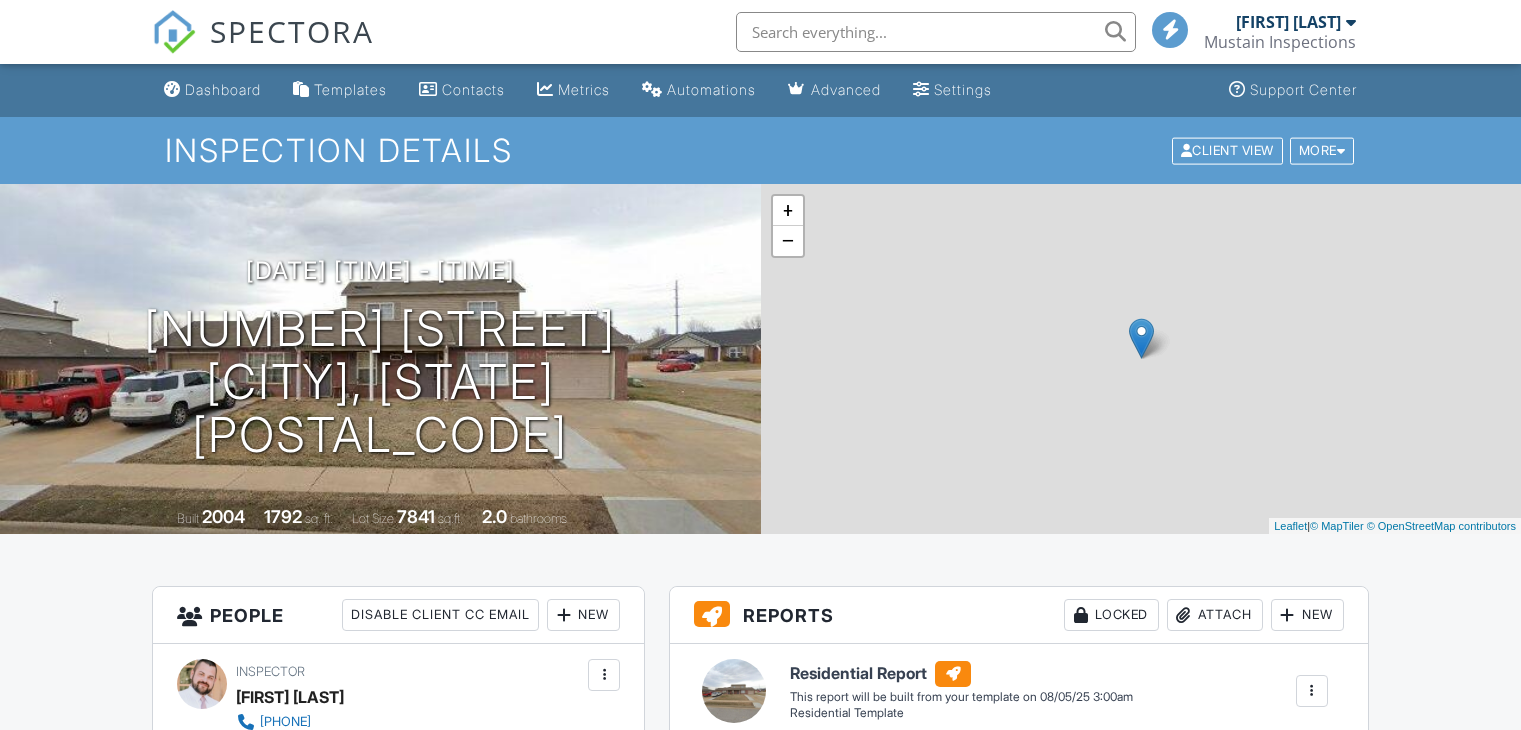 scroll, scrollTop: 0, scrollLeft: 0, axis: both 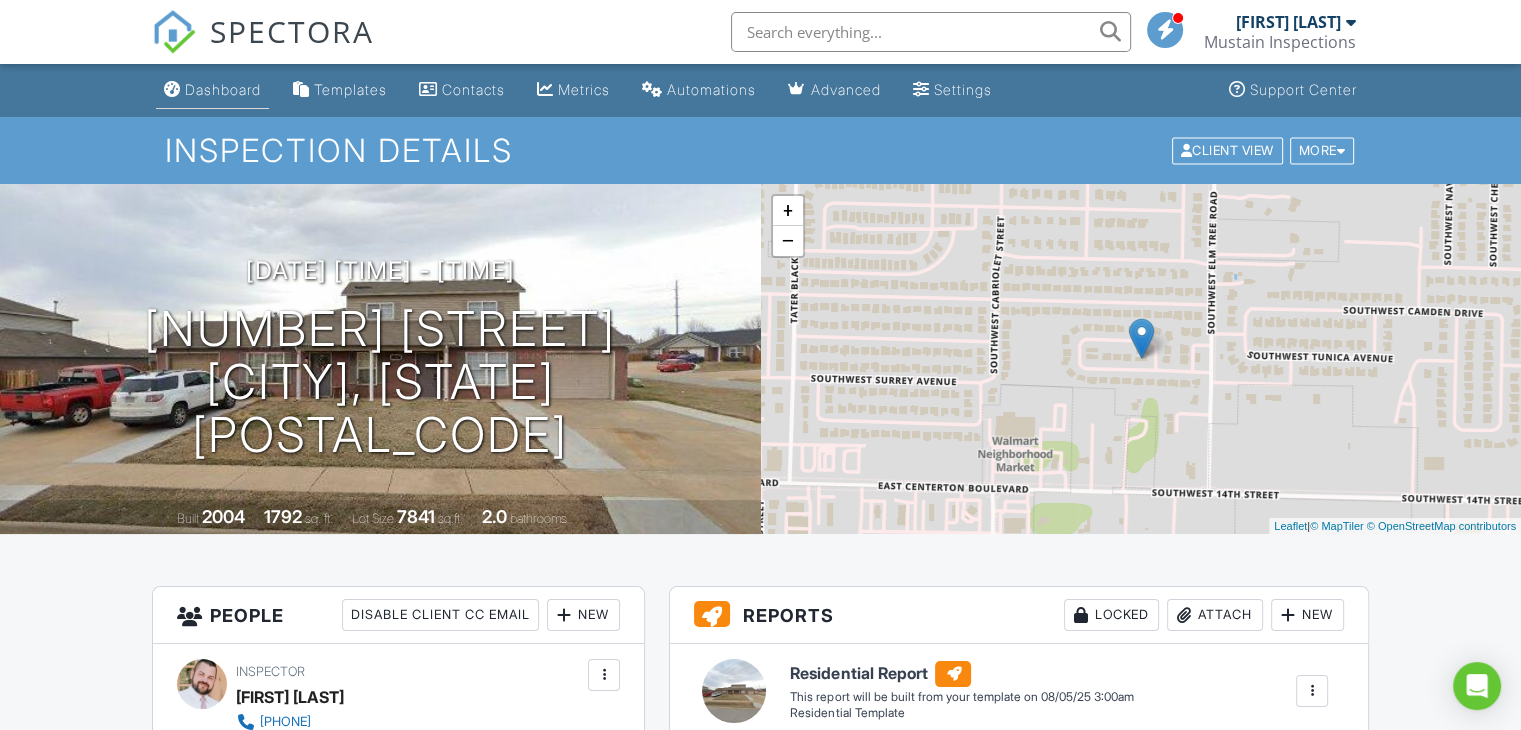 click on "Dashboard" at bounding box center (212, 90) 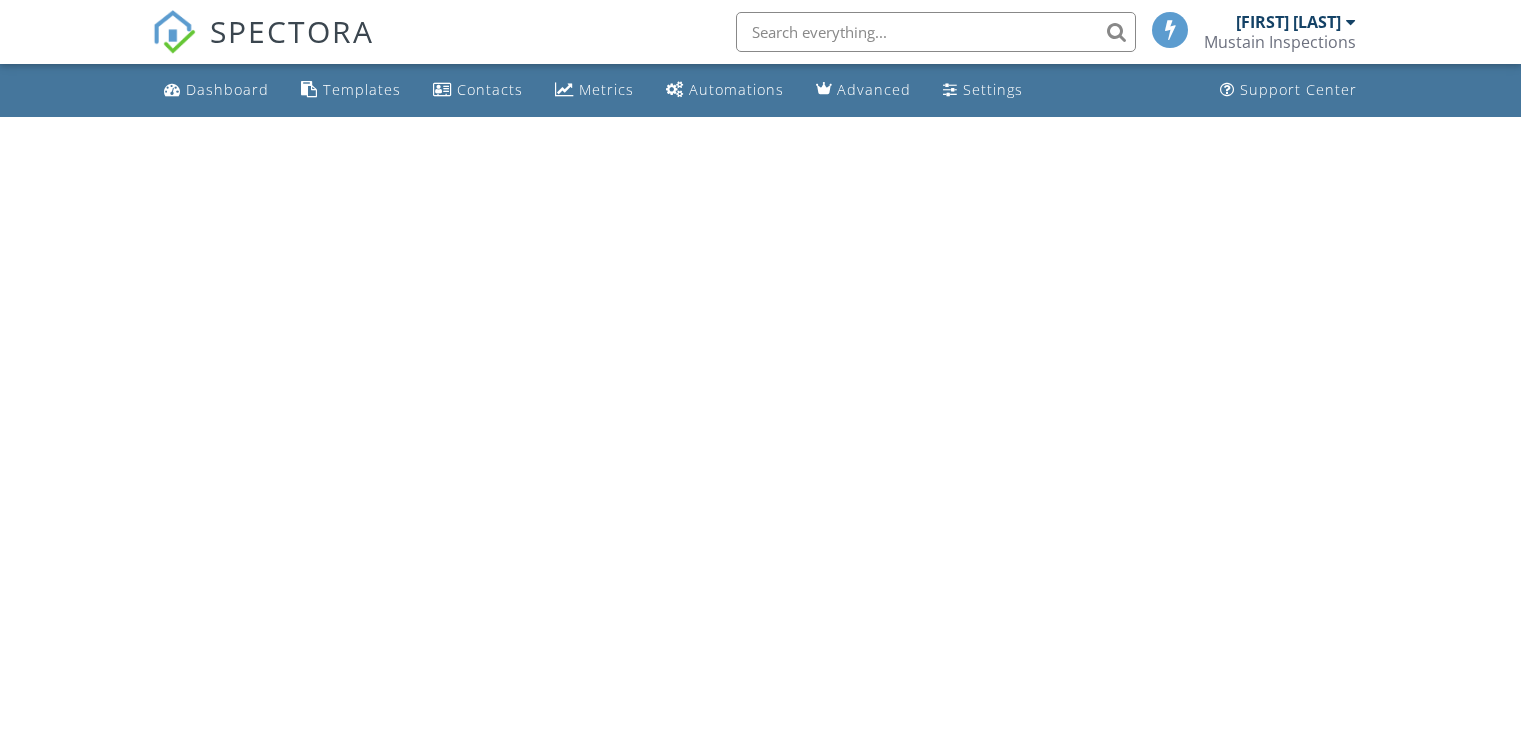 scroll, scrollTop: 0, scrollLeft: 0, axis: both 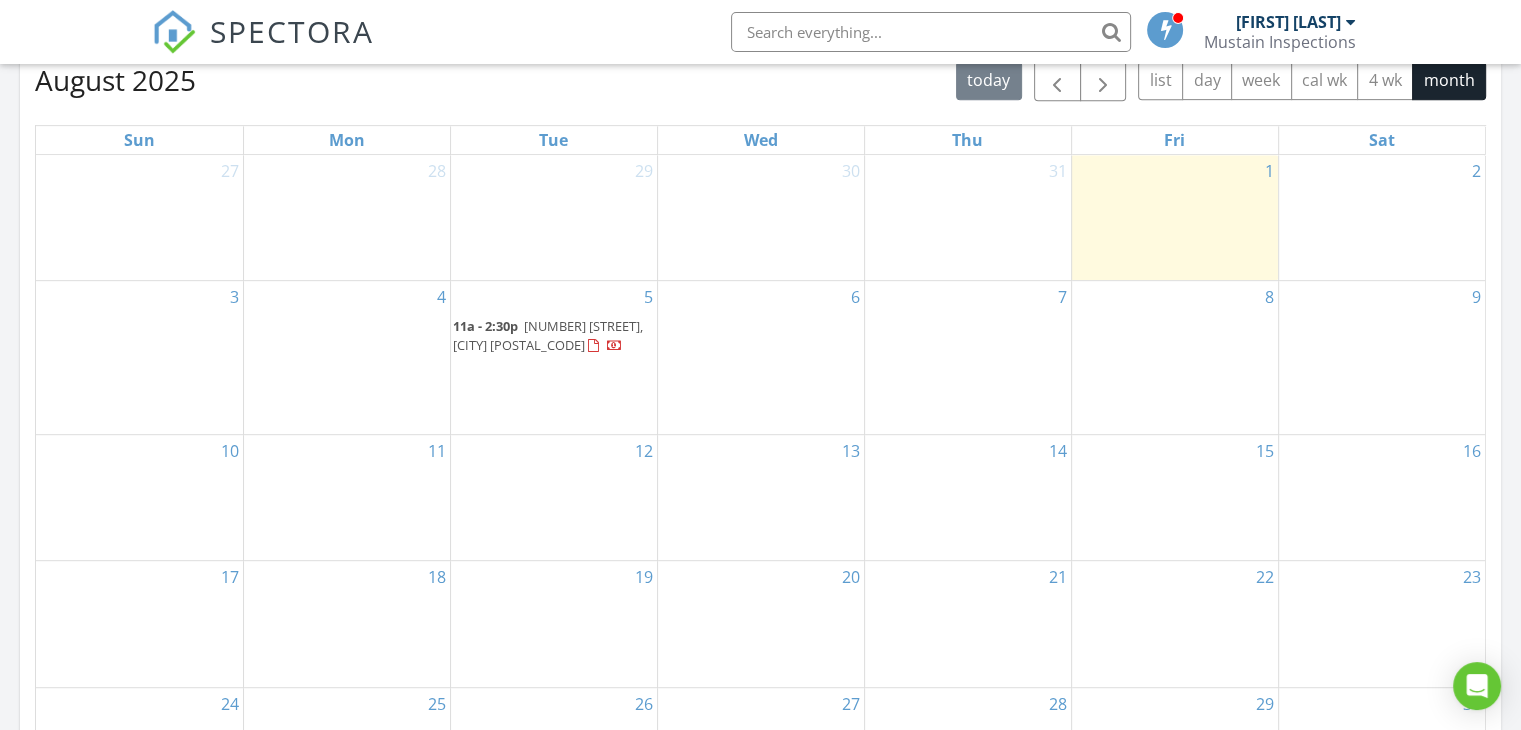 click at bounding box center [1166, 29] 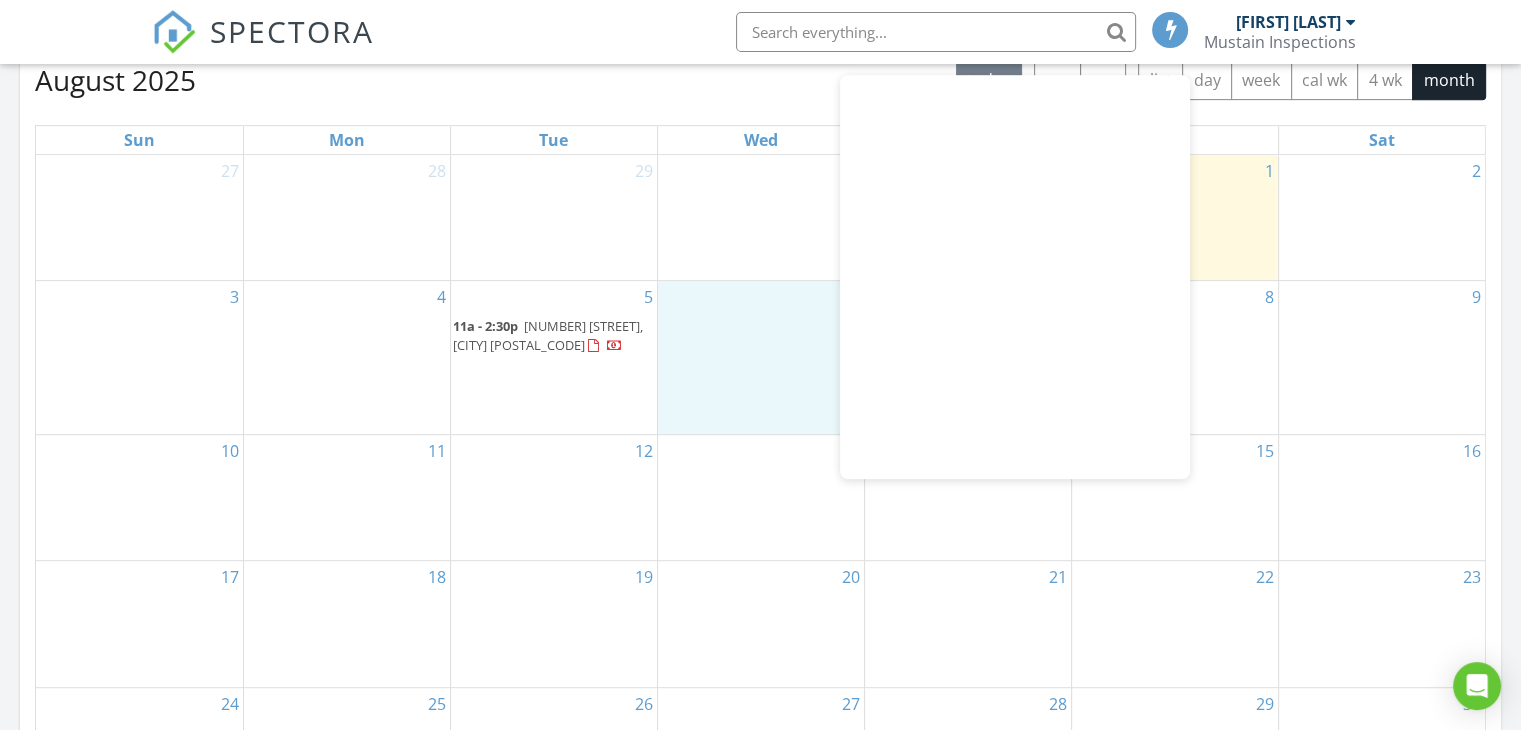 click on "6" at bounding box center [761, 357] 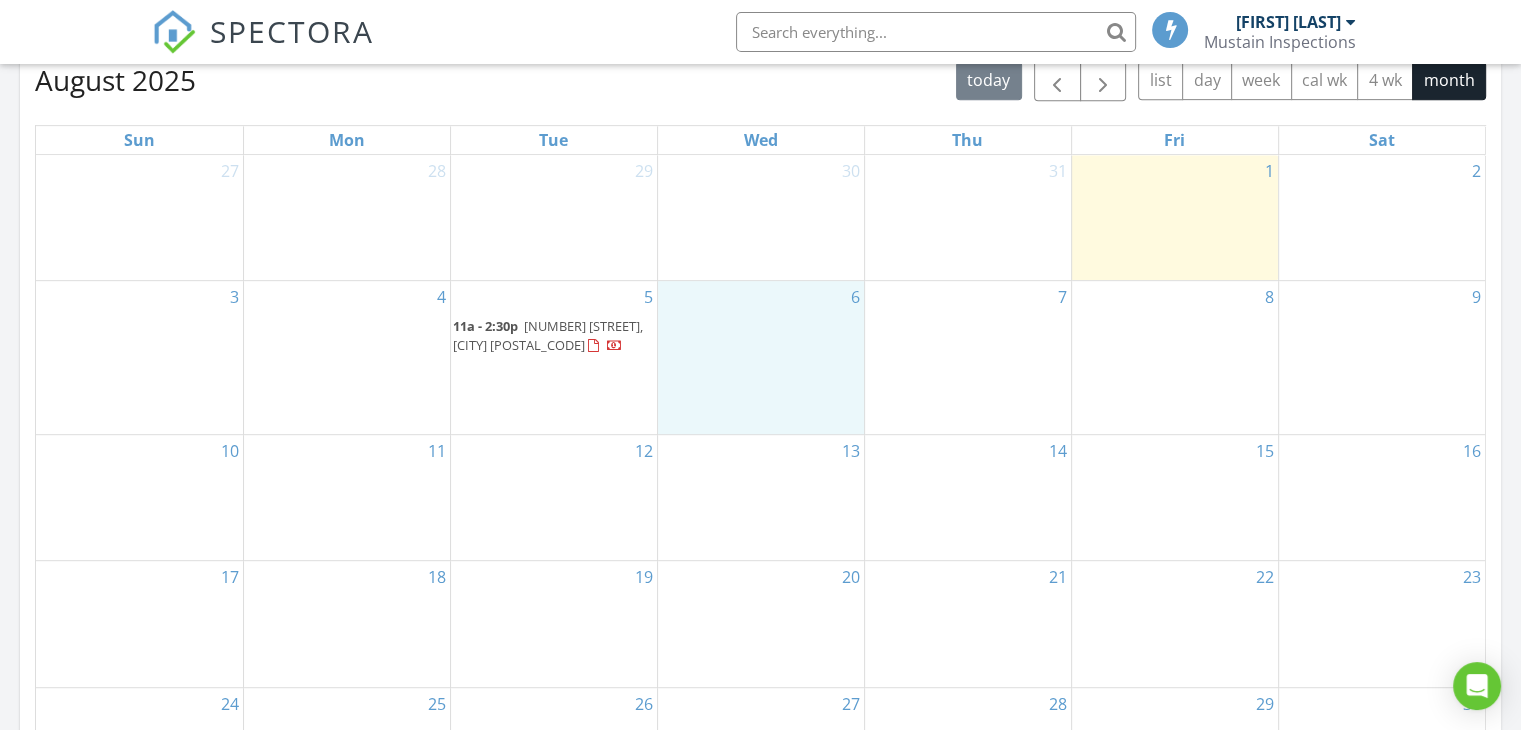 click on "August 2025 today list day week cal wk 4 wk month" at bounding box center [760, 80] 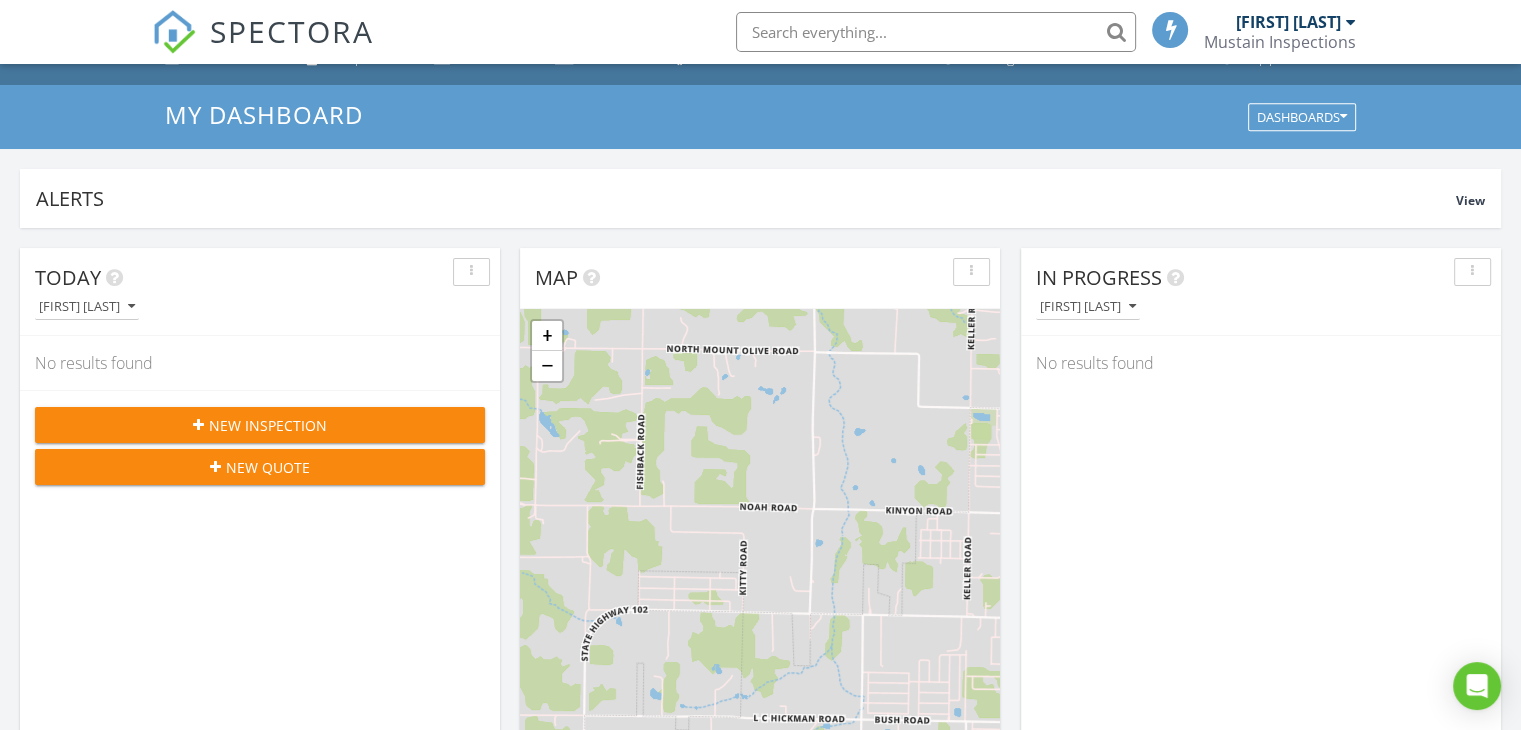 scroll, scrollTop: 0, scrollLeft: 0, axis: both 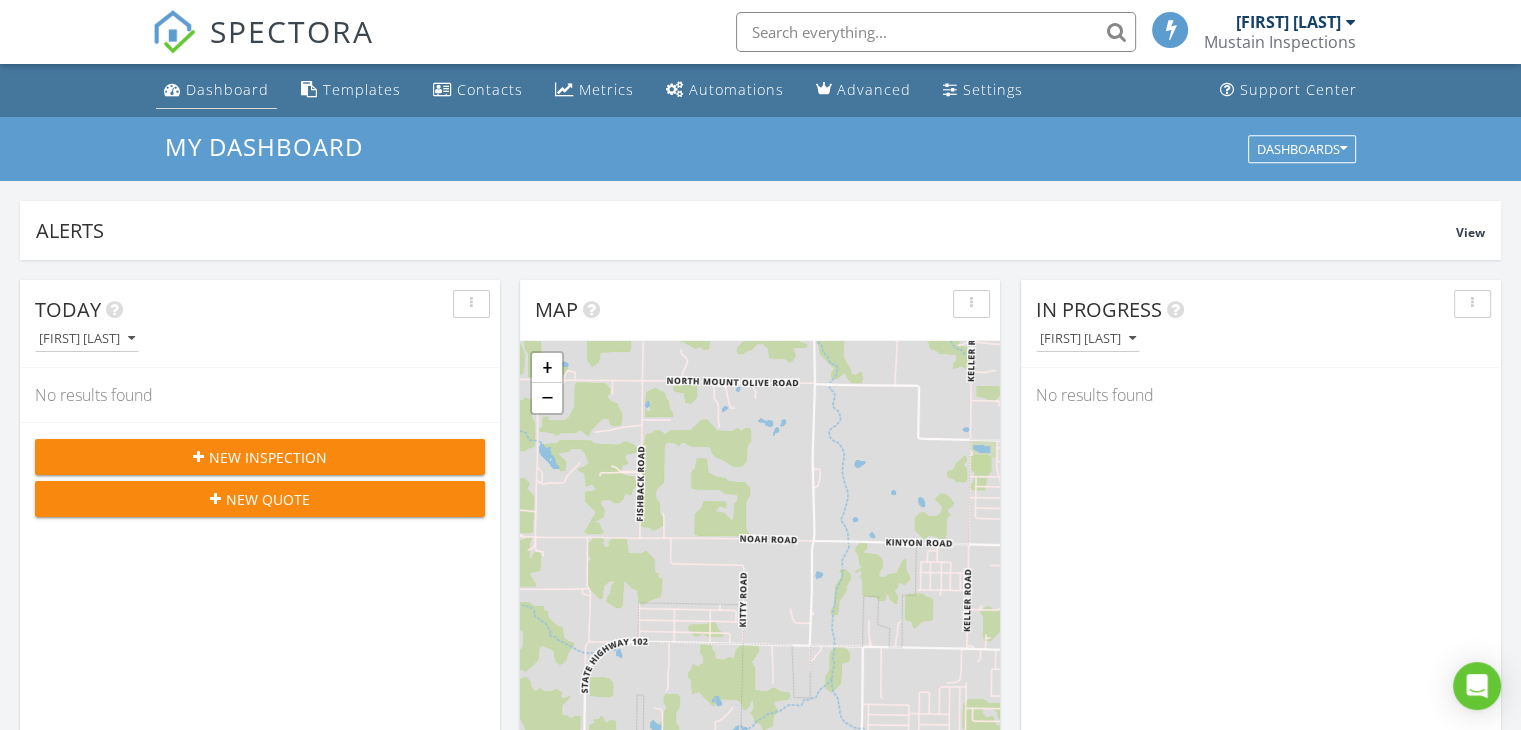 click on "Dashboard" at bounding box center (227, 89) 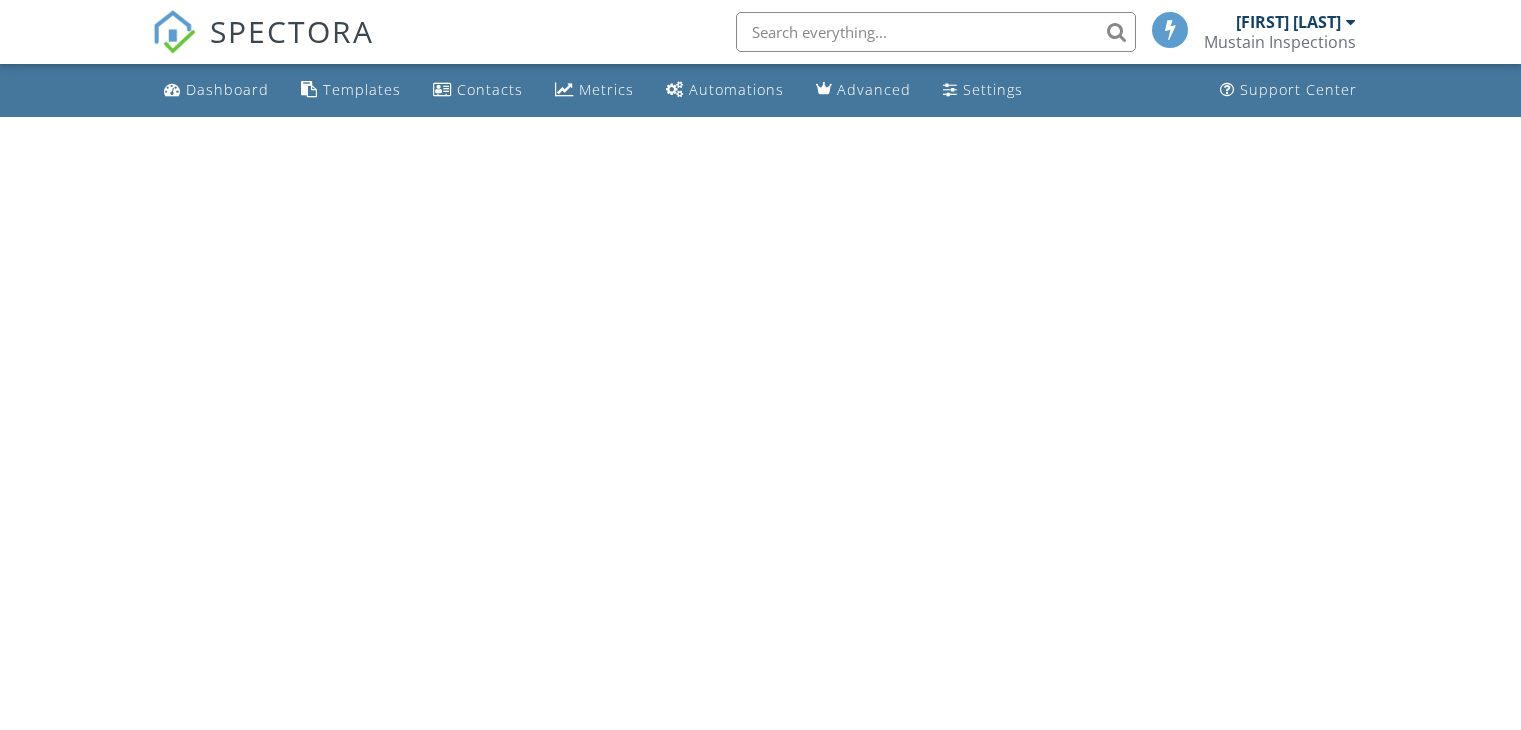 scroll, scrollTop: 0, scrollLeft: 0, axis: both 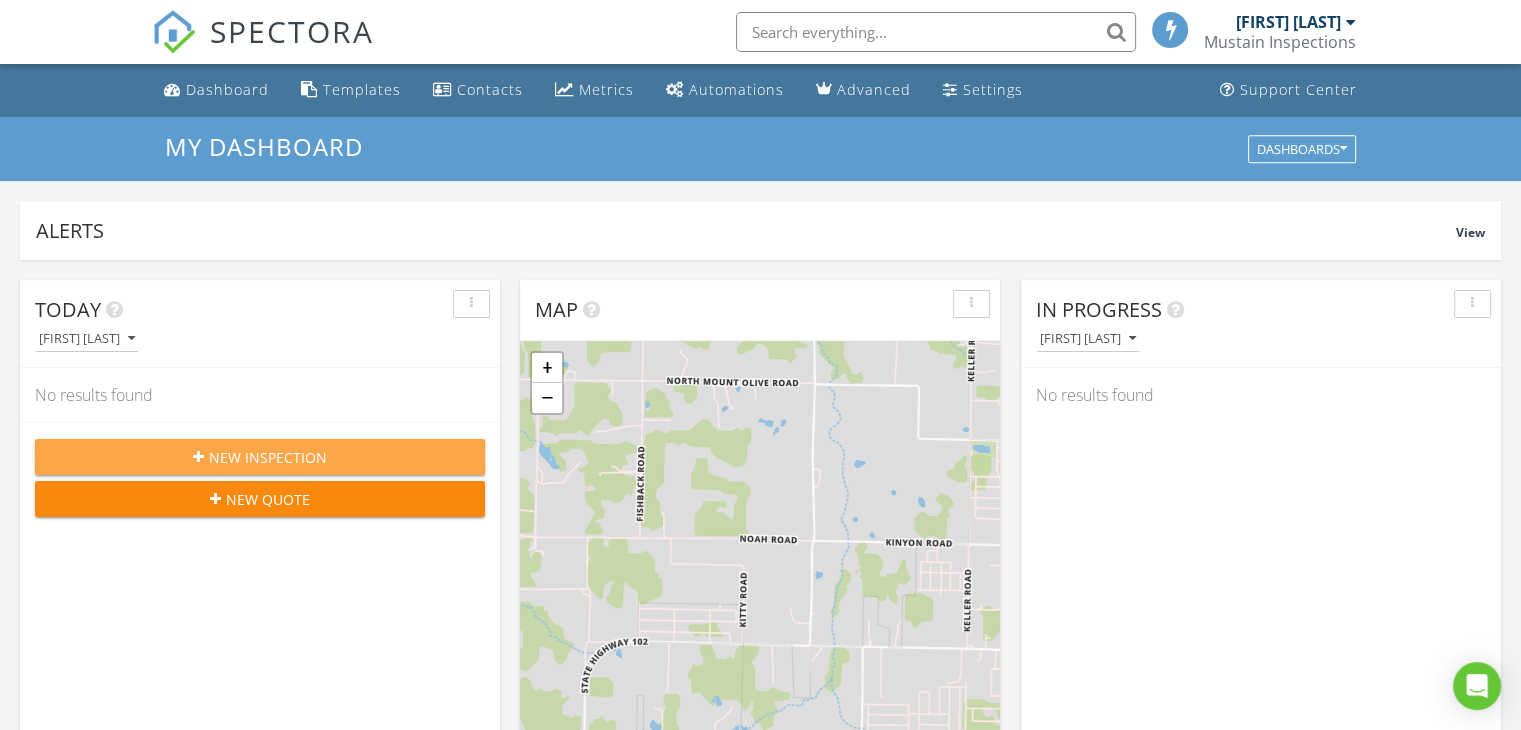 click on "New Inspection" at bounding box center [268, 457] 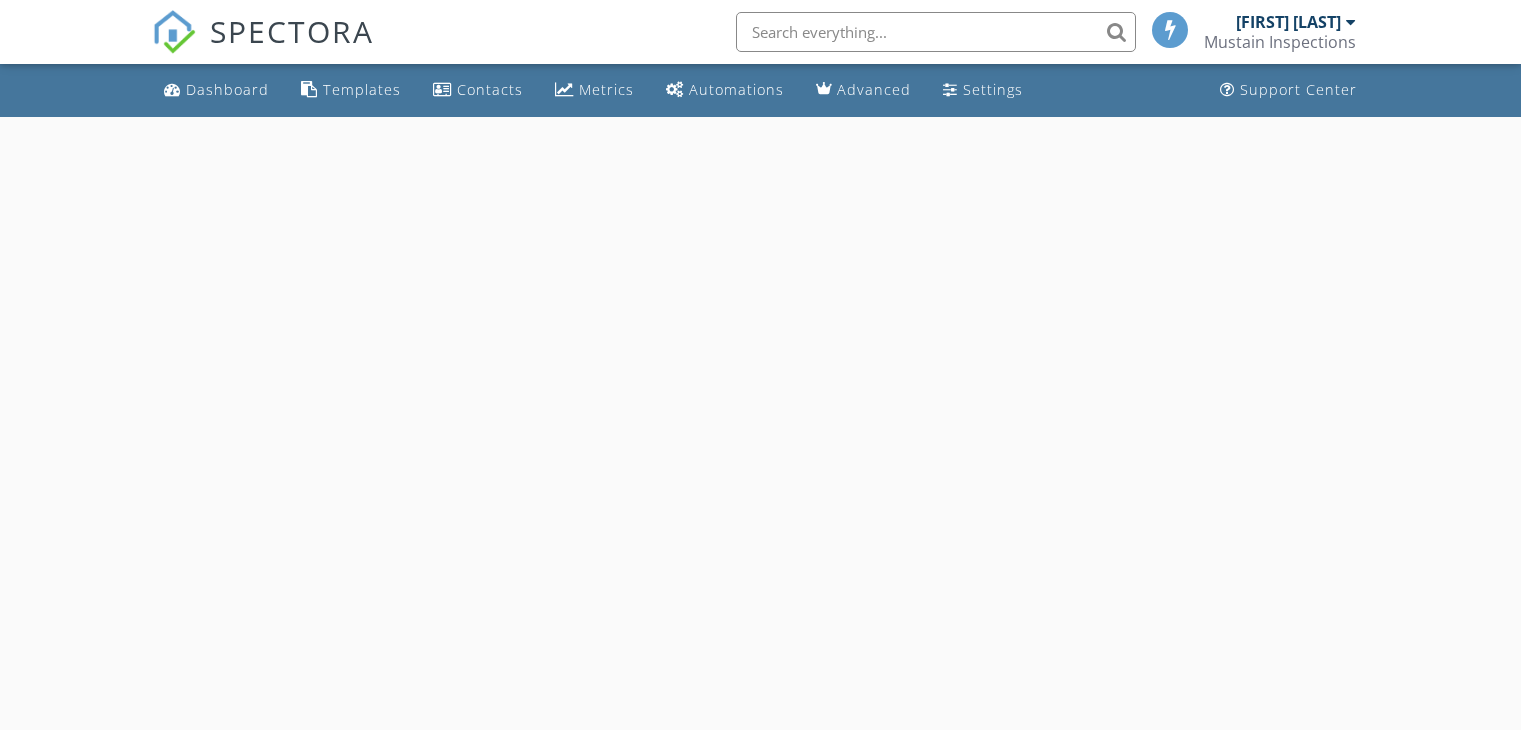 scroll, scrollTop: 0, scrollLeft: 0, axis: both 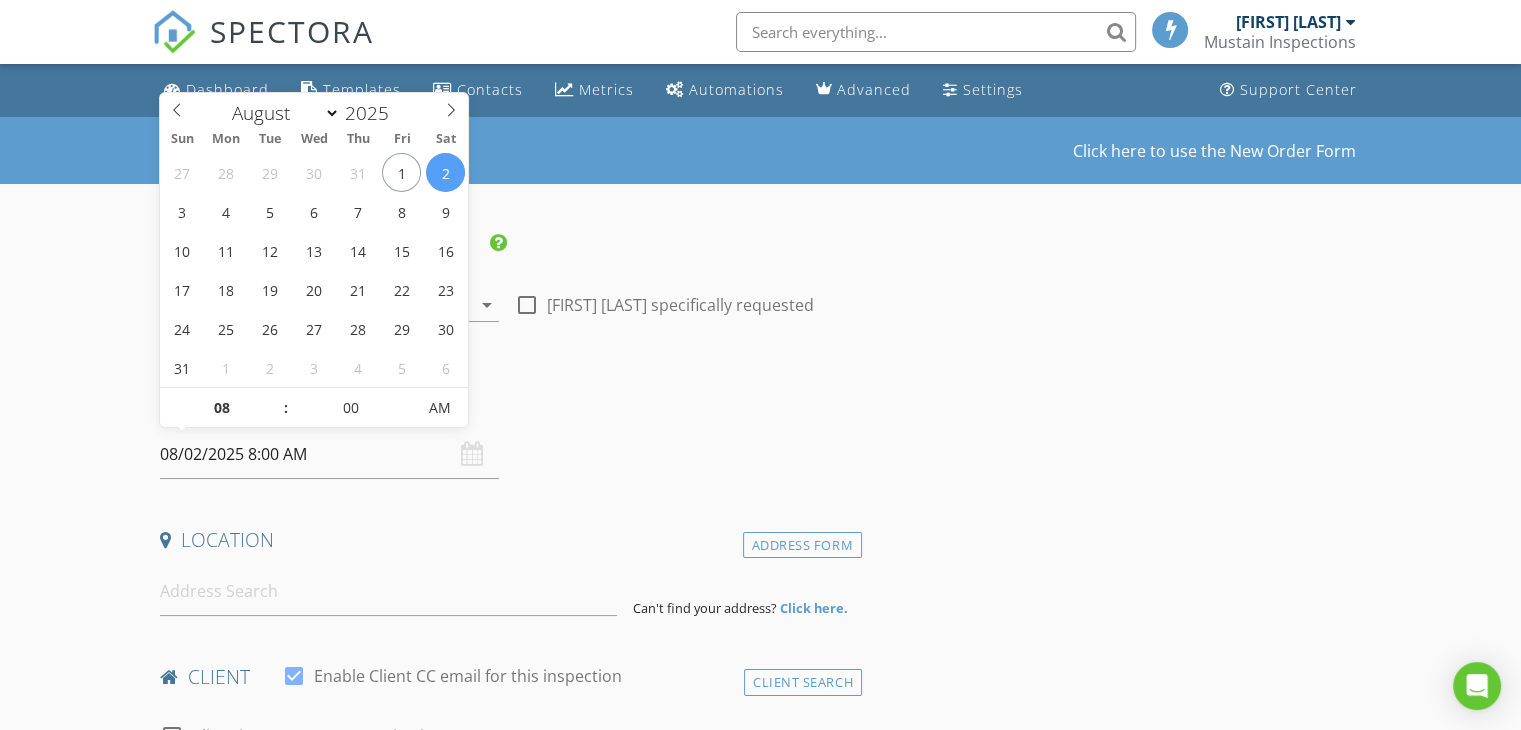 click on "08/02/2025 8:00 AM" at bounding box center (329, 454) 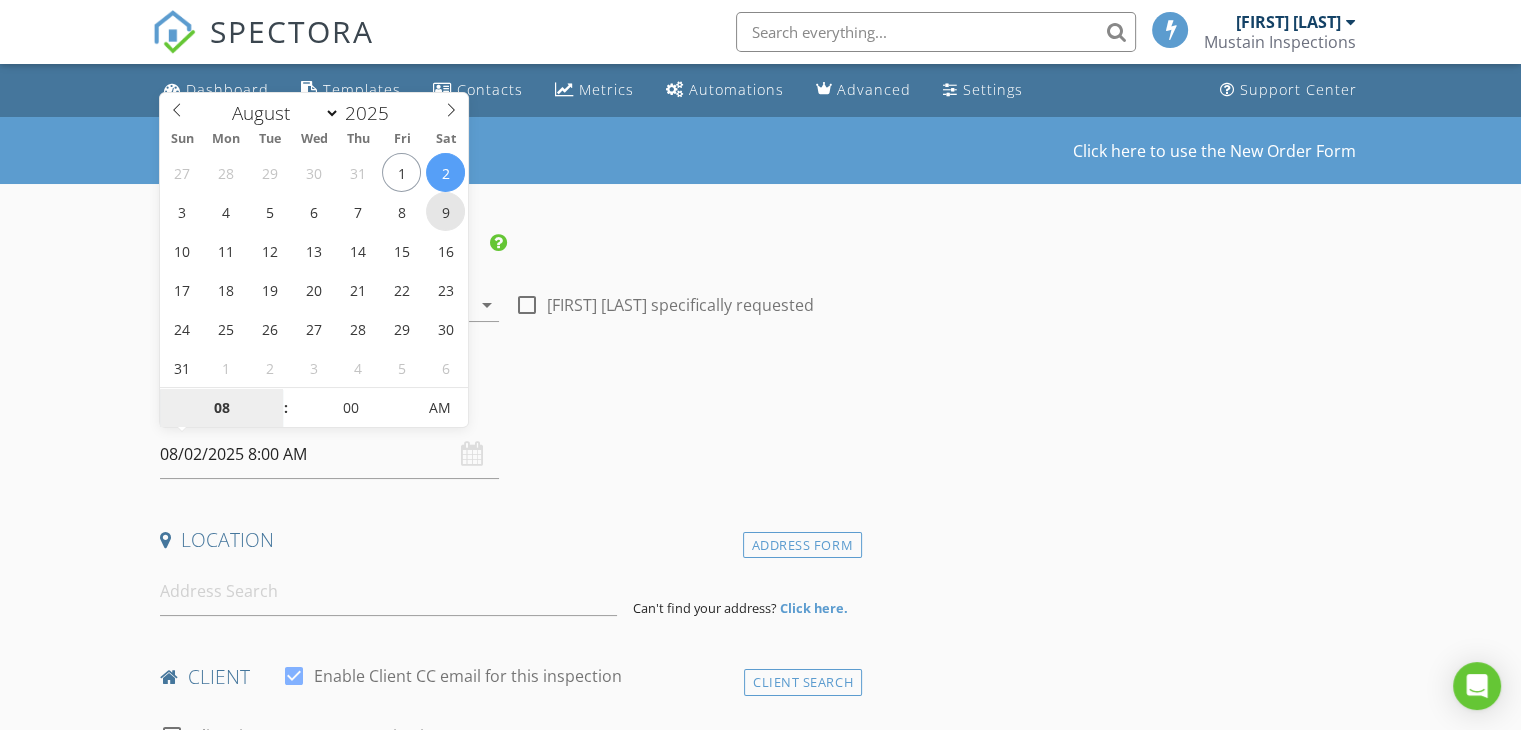 type on "08/09/2025 8:00 AM" 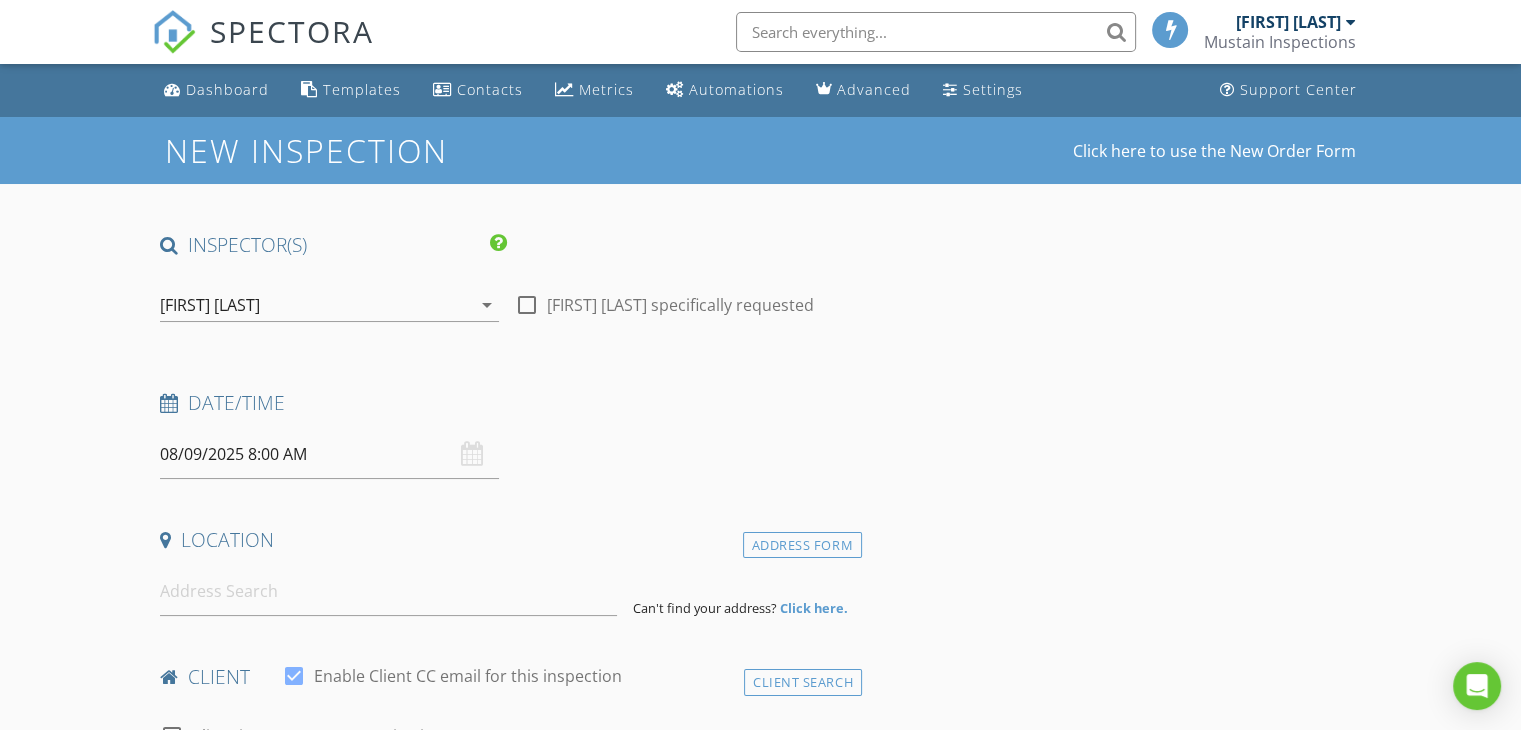 click on "INSPECTOR(S)
check_box   [FIRST] [LAST]   PRIMARY   [FIRST] [LAST] arrow_drop_down   check_box_outline_blank [FIRST] [LAST] specifically requested
Date/Time
08/09/2025 8:00 AM
Location
Address Form       Can't find your address?   Click here.
client
check_box Enable Client CC email for this inspection   Client Search     check_box_outline_blank Client is a Company/Organization     First Name   Last Name   Email [EMAIL]   CC Email   Phone [PHONE]           Notes   Private Notes
ADDITIONAL client
SERVICES
check_box_outline_blank   Missouri Residential Inspection   check_box_outline_blank   Mold Testing   Mold test  check_box_outline_blank   Arkansas Residential Inspection    arrow_drop_down     Select Discount Code arrow_drop_down    Charges       TOTAL   $0.00    Duration         Templates" at bounding box center (507, 1608) 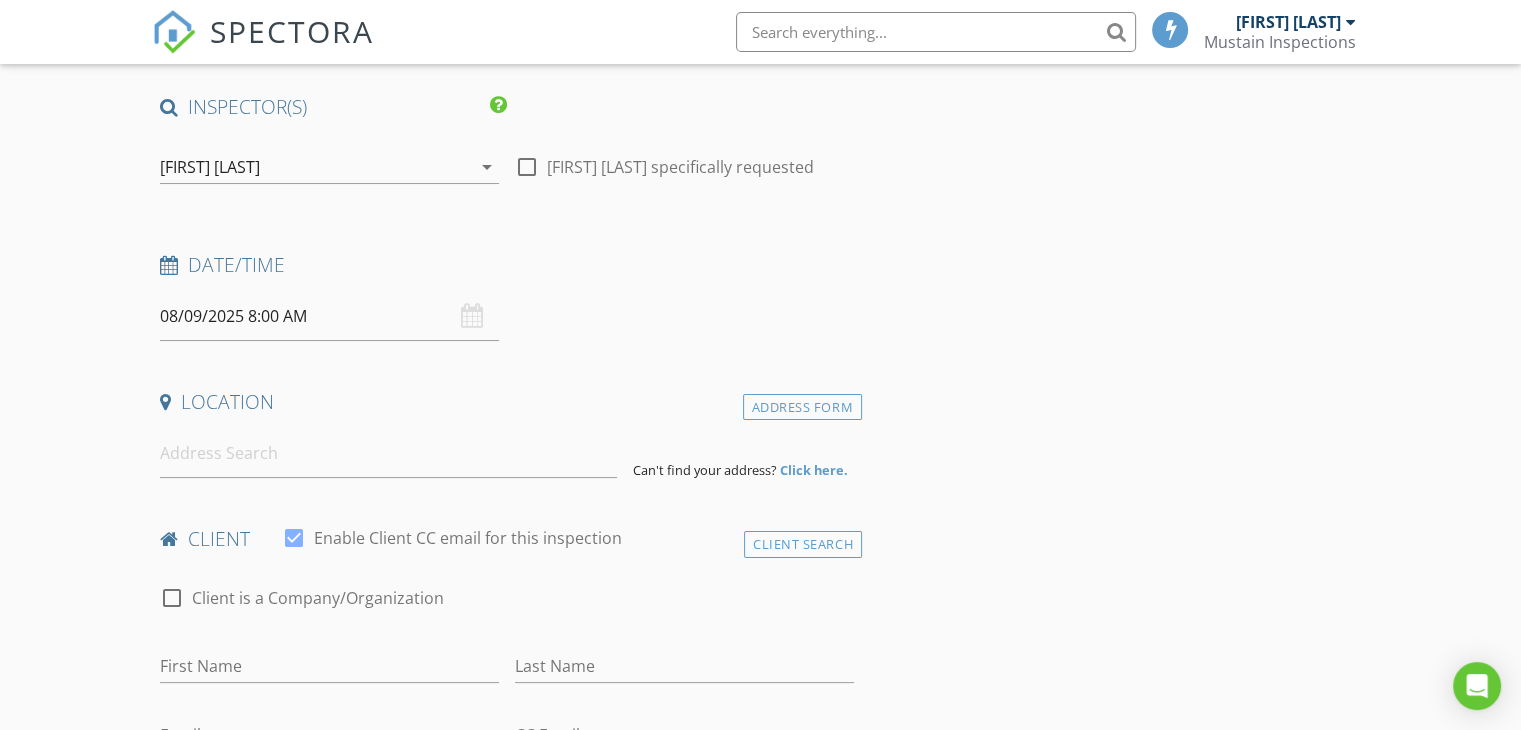 scroll, scrollTop: 139, scrollLeft: 0, axis: vertical 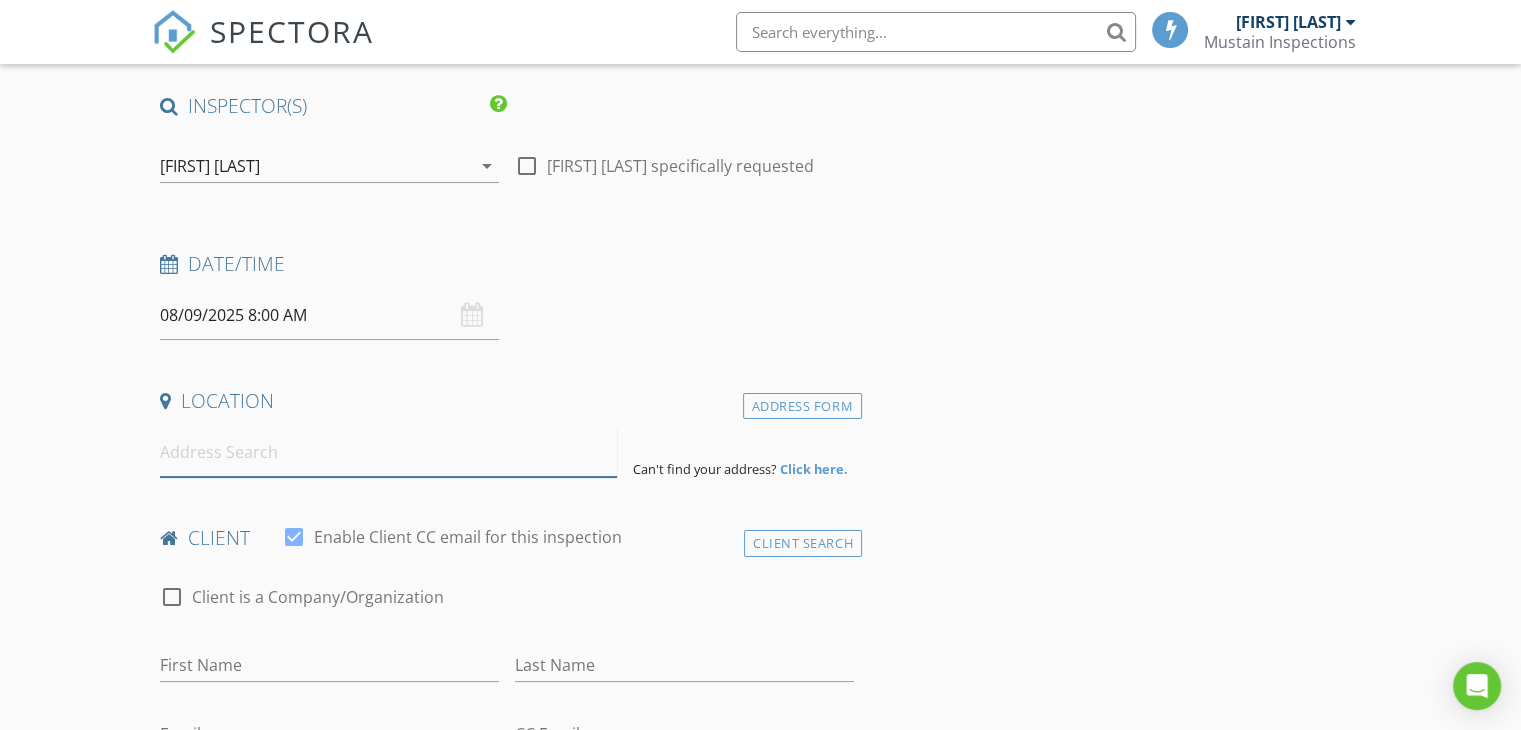 click at bounding box center (388, 452) 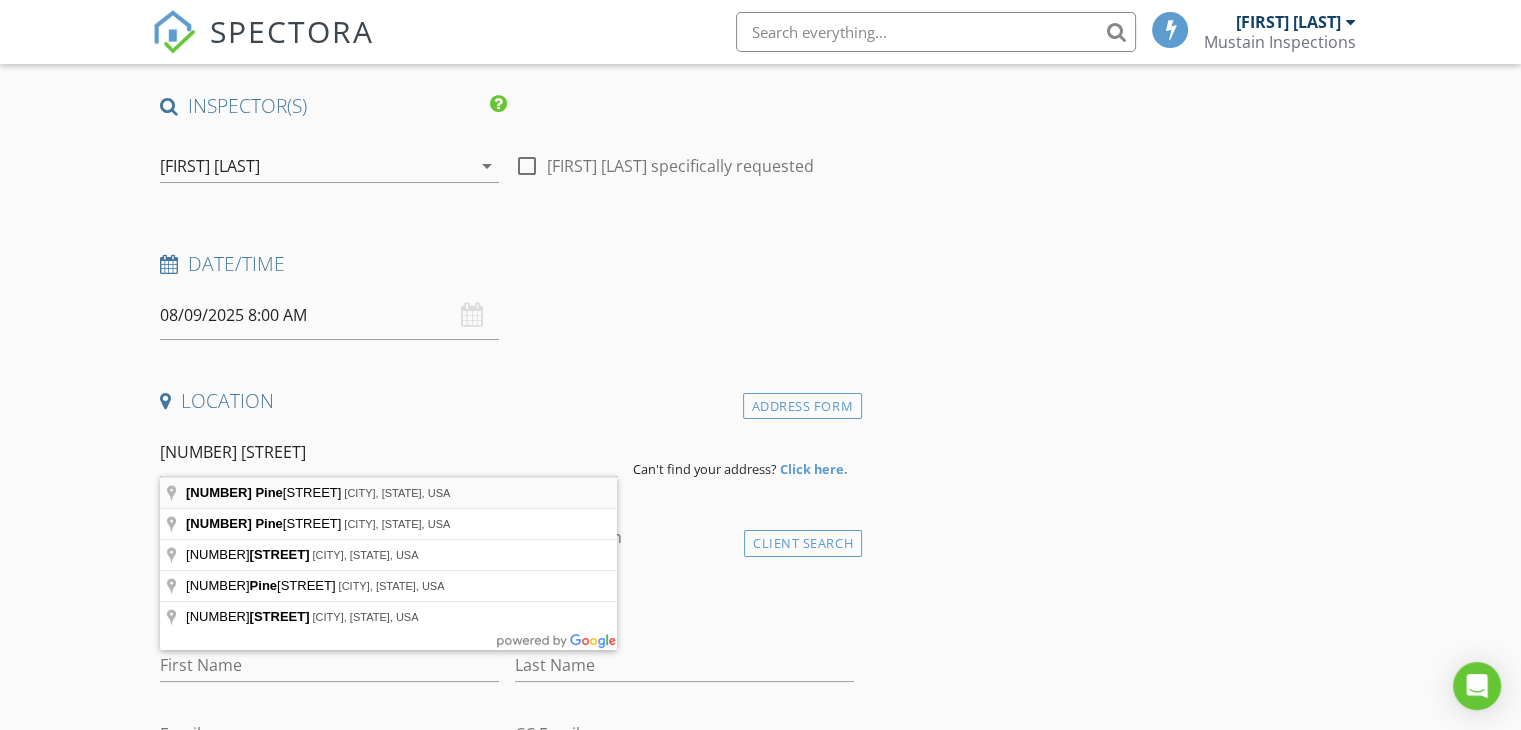 type on "[NUMBER] [STREET], [CITY], [STATE], USA" 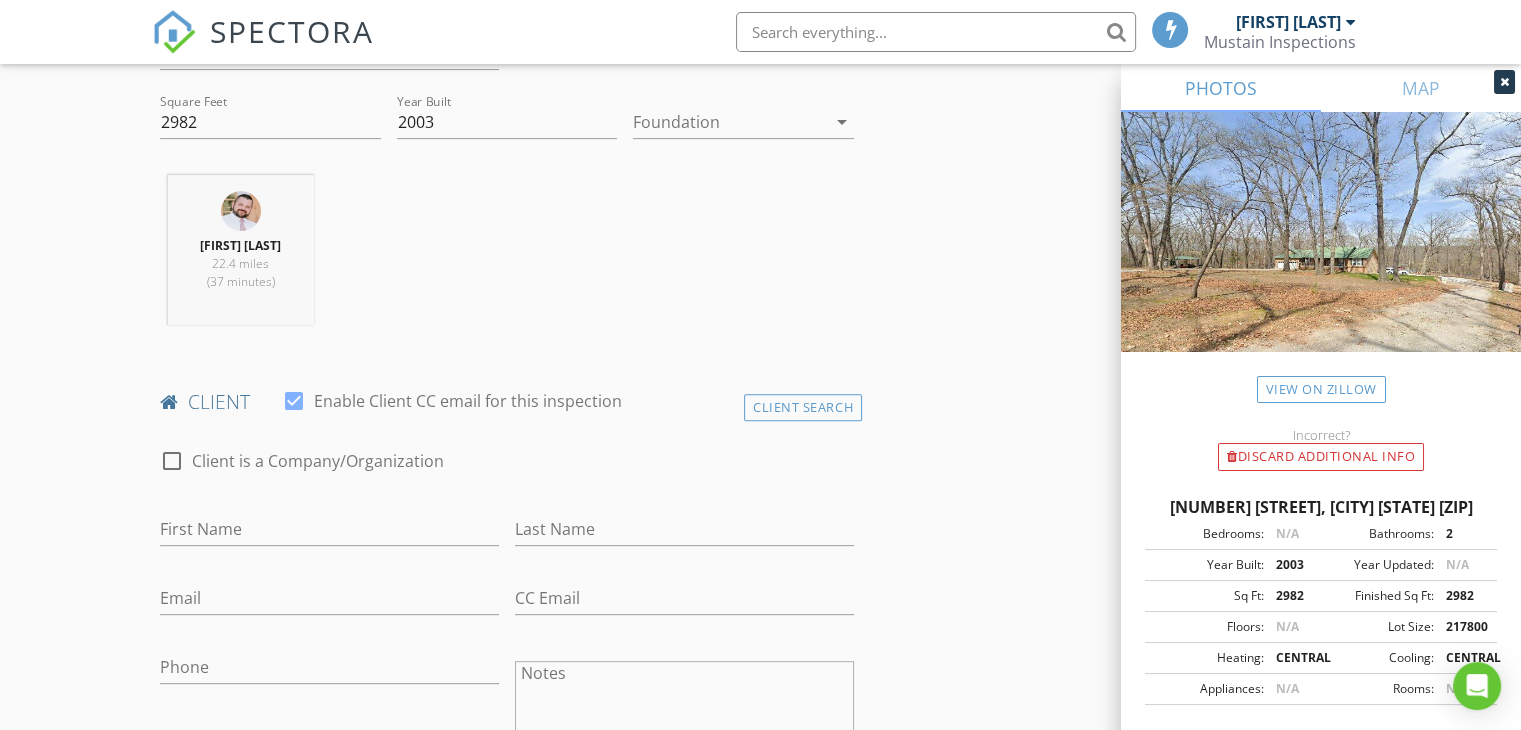 scroll, scrollTop: 684, scrollLeft: 0, axis: vertical 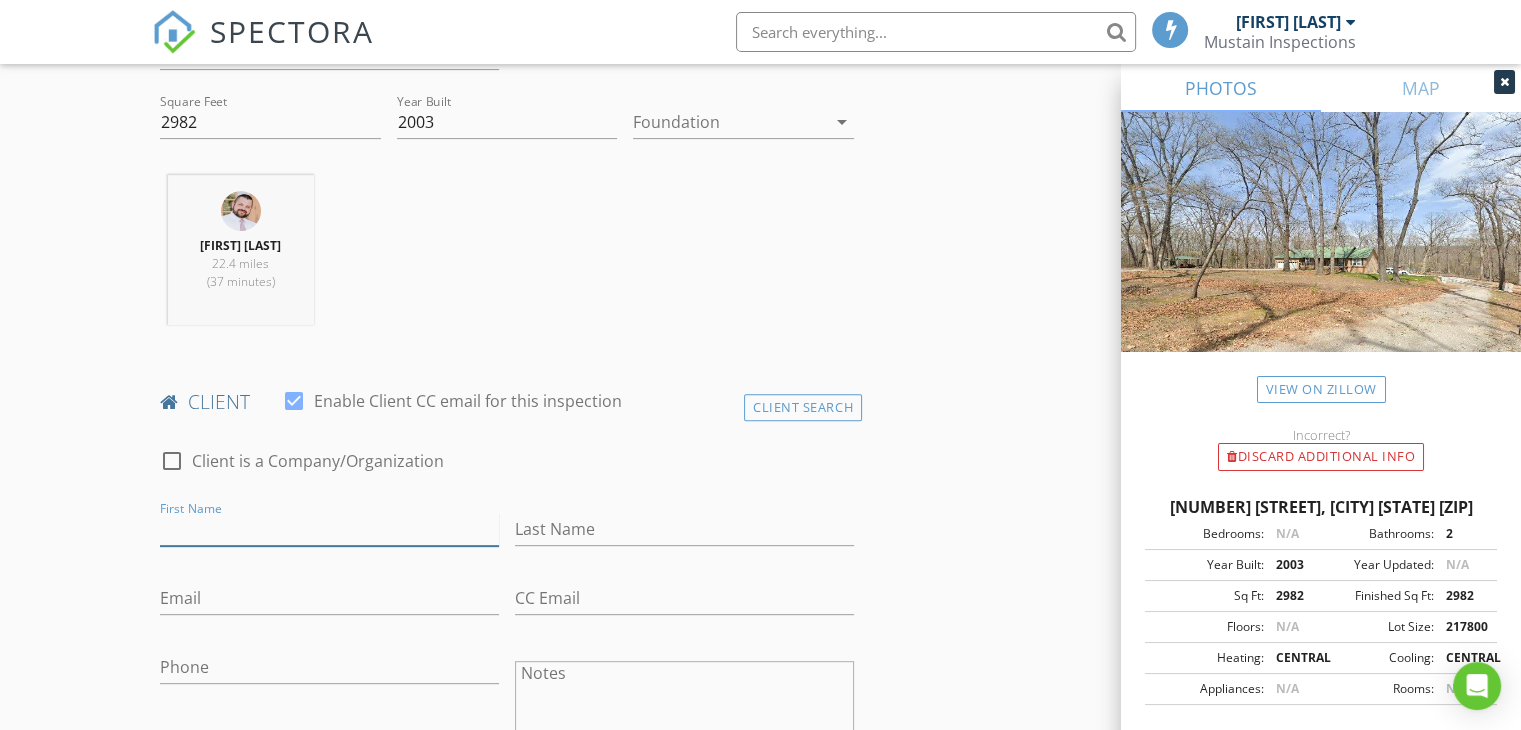 click on "First Name" at bounding box center (329, 529) 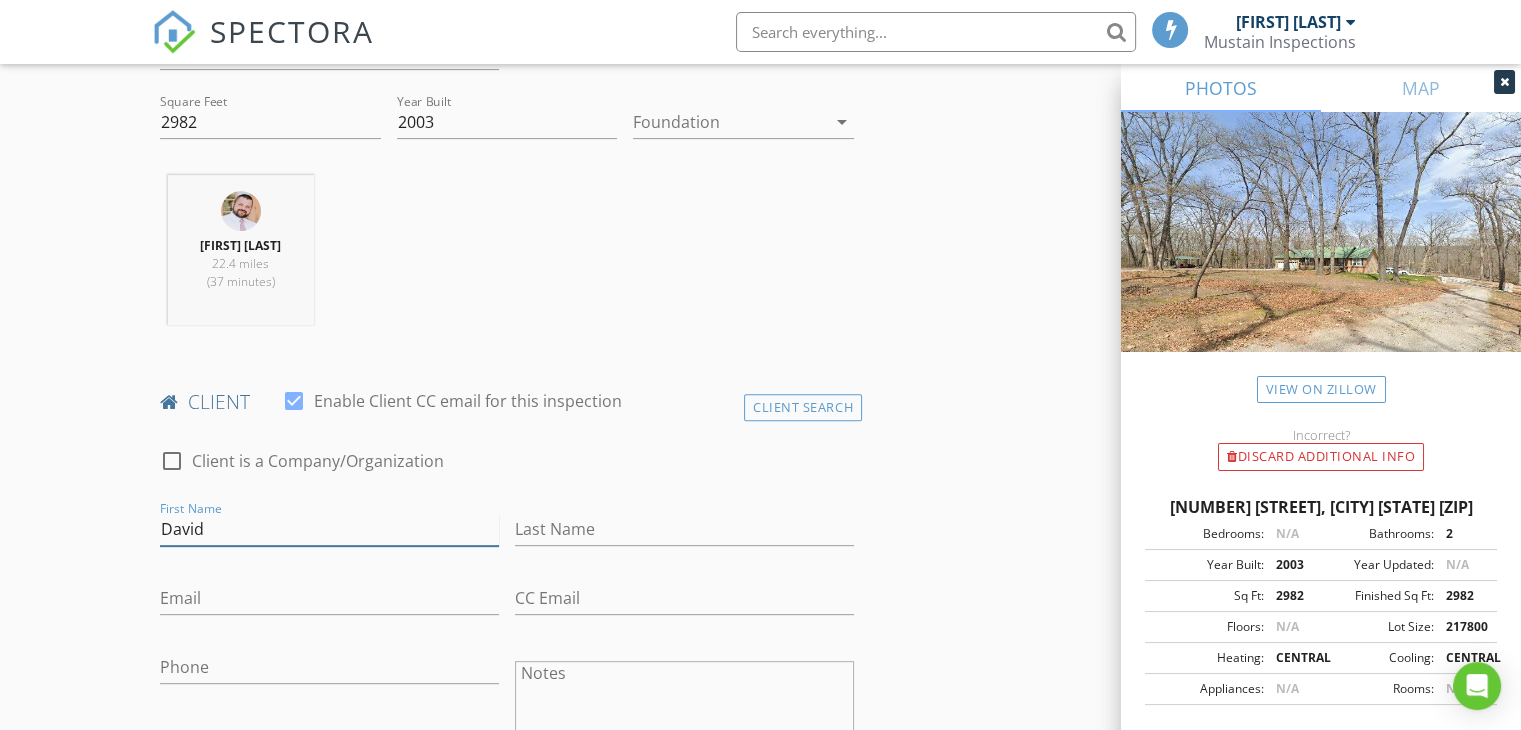 type on "David" 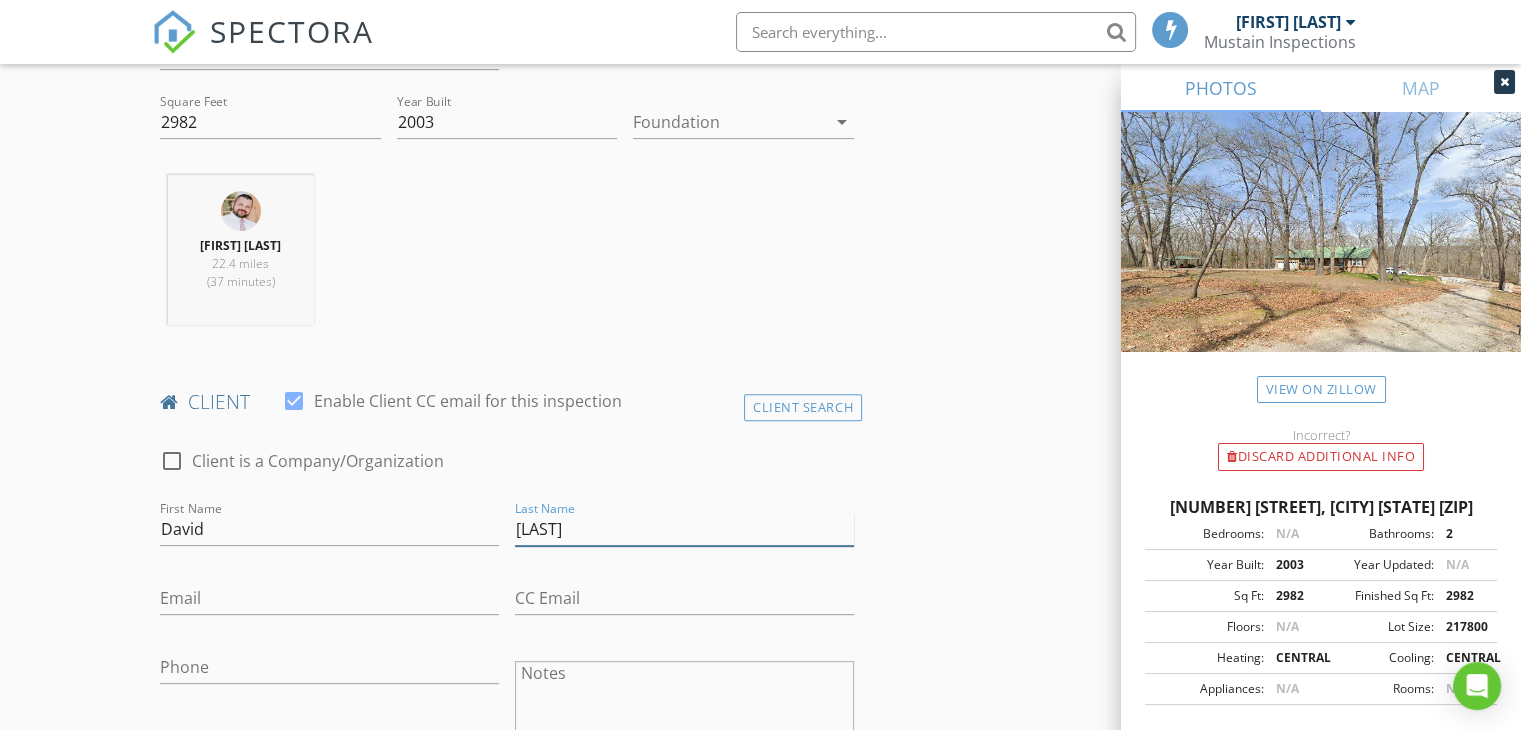 type on "[LAST]" 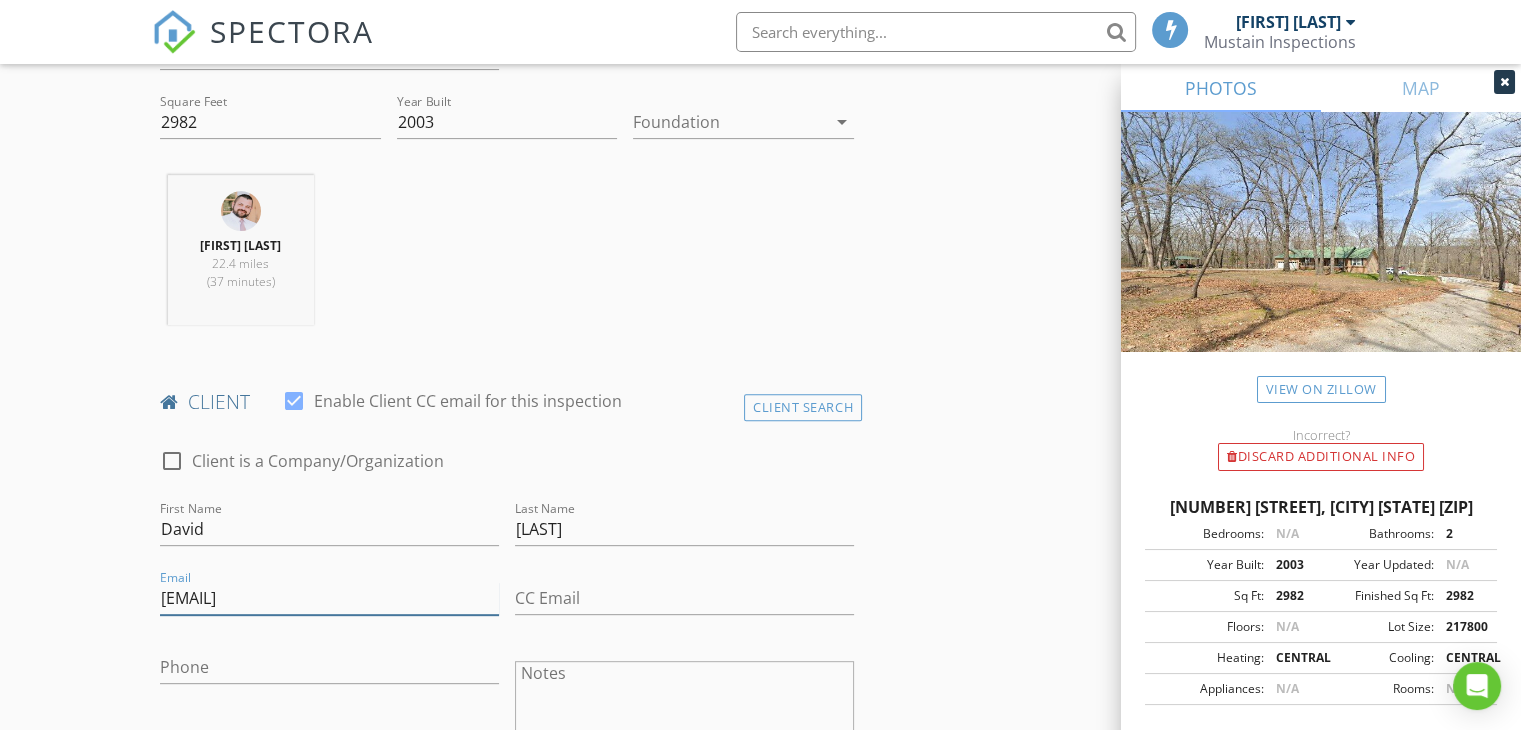 type on "[EMAIL]" 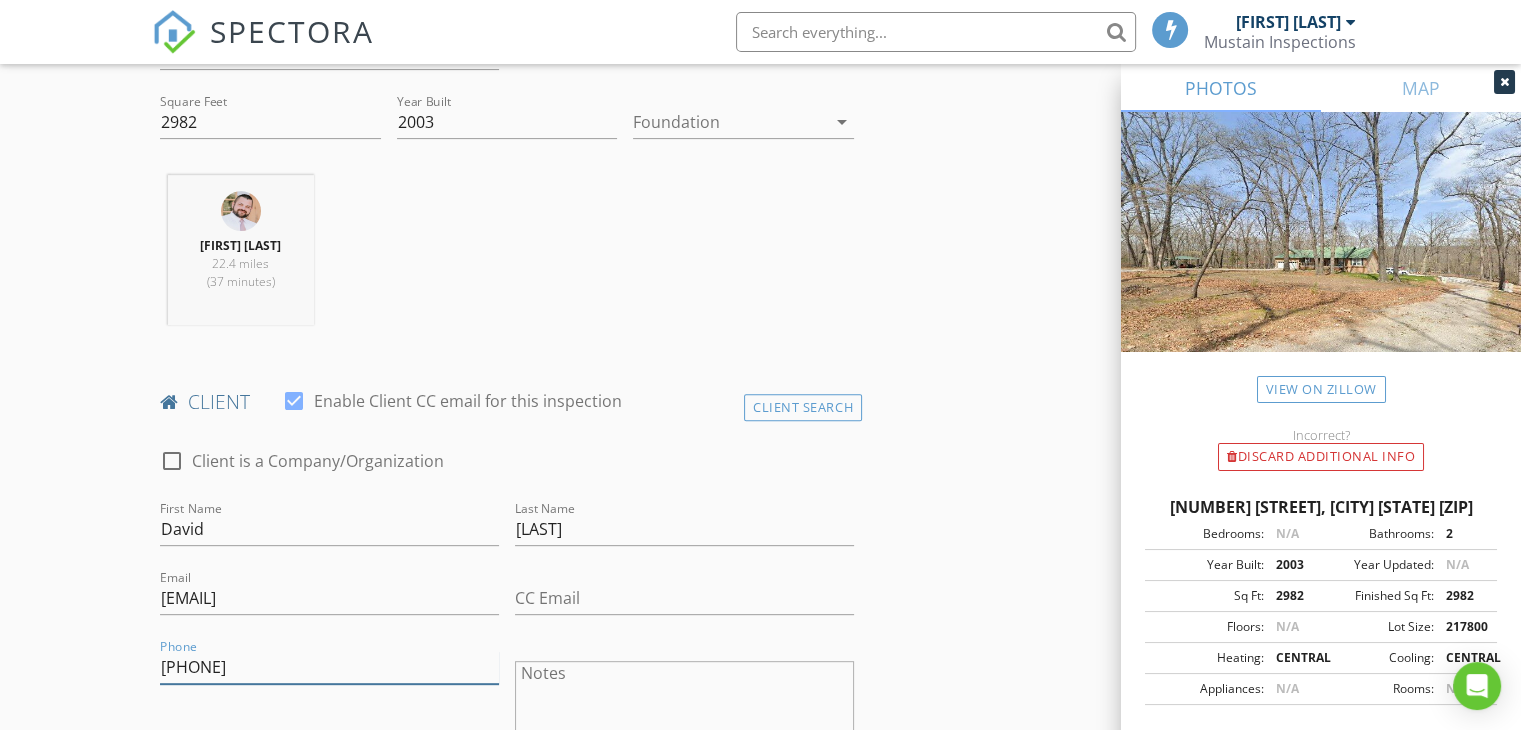 type on "[PHONE]" 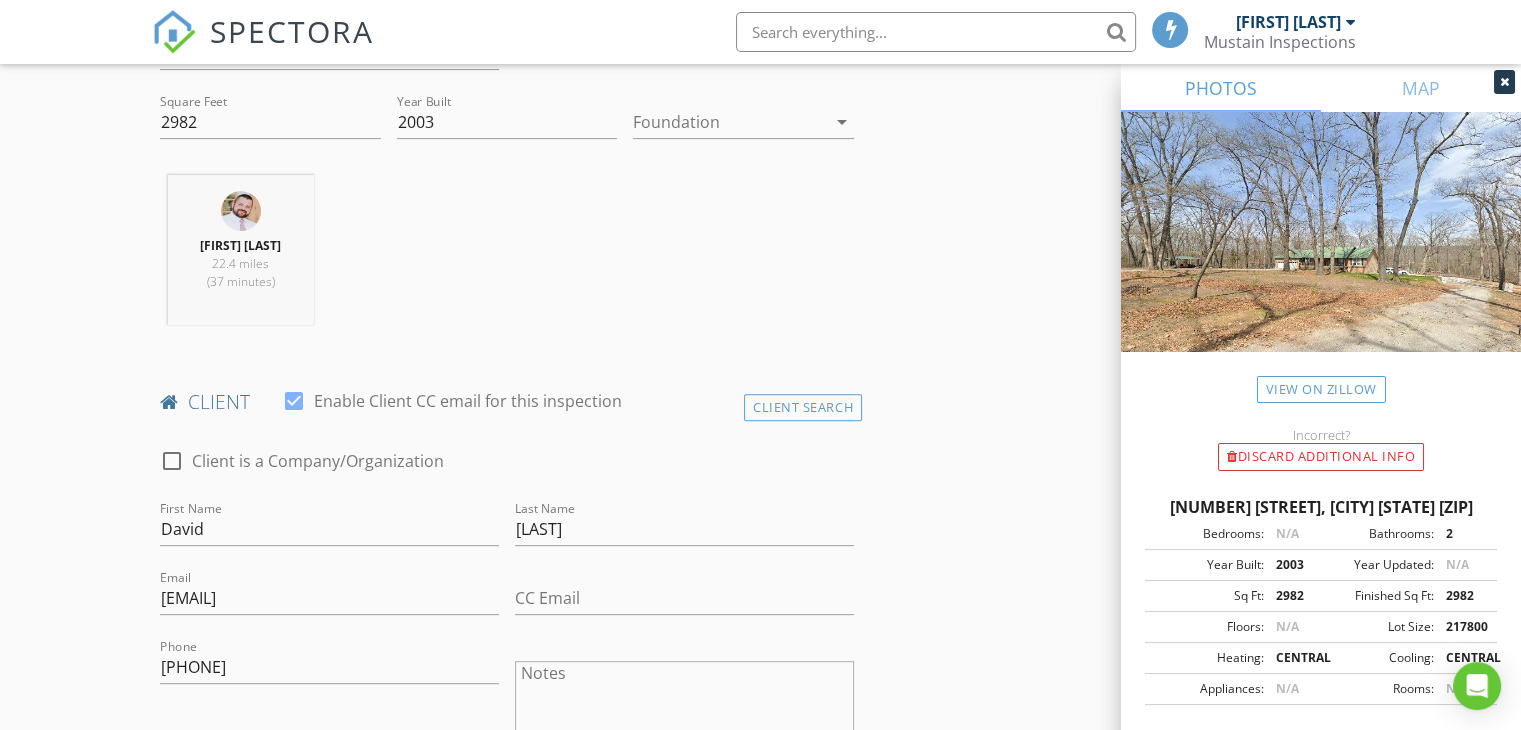 click on "New Inspection
Click here to use the New Order Form
INSPECTOR(S)
check_box   [FIRST] [LAST]   PRIMARY   [FIRST] [LAST] arrow_drop_down   check_box_outline_blank [FIRST] [LAST] specifically requested
Date/Time
08/09/2025 8:00 AM
Location
Address Search       Address [NUMBER] [STREET]   Unit   City [CITY]   State [STATE]   Zip [ZIP]   County [COUNTY]     Square Feet 2982   Year Built 2003   Foundation arrow_drop_down     [FIRST] [LAST]     22.4 miles     (37 minutes)
client
check_box Enable Client CC email for this inspection   Client Search     check_box_outline_blank Client is a Company/Organization     First Name [FIRST]   Last Name [LAST]   Email [EMAIL]   CC Email   Phone [PHONE]           Notes   Private Notes
ADDITIONAL client
check_box_outline_blank" at bounding box center (760, 1154) 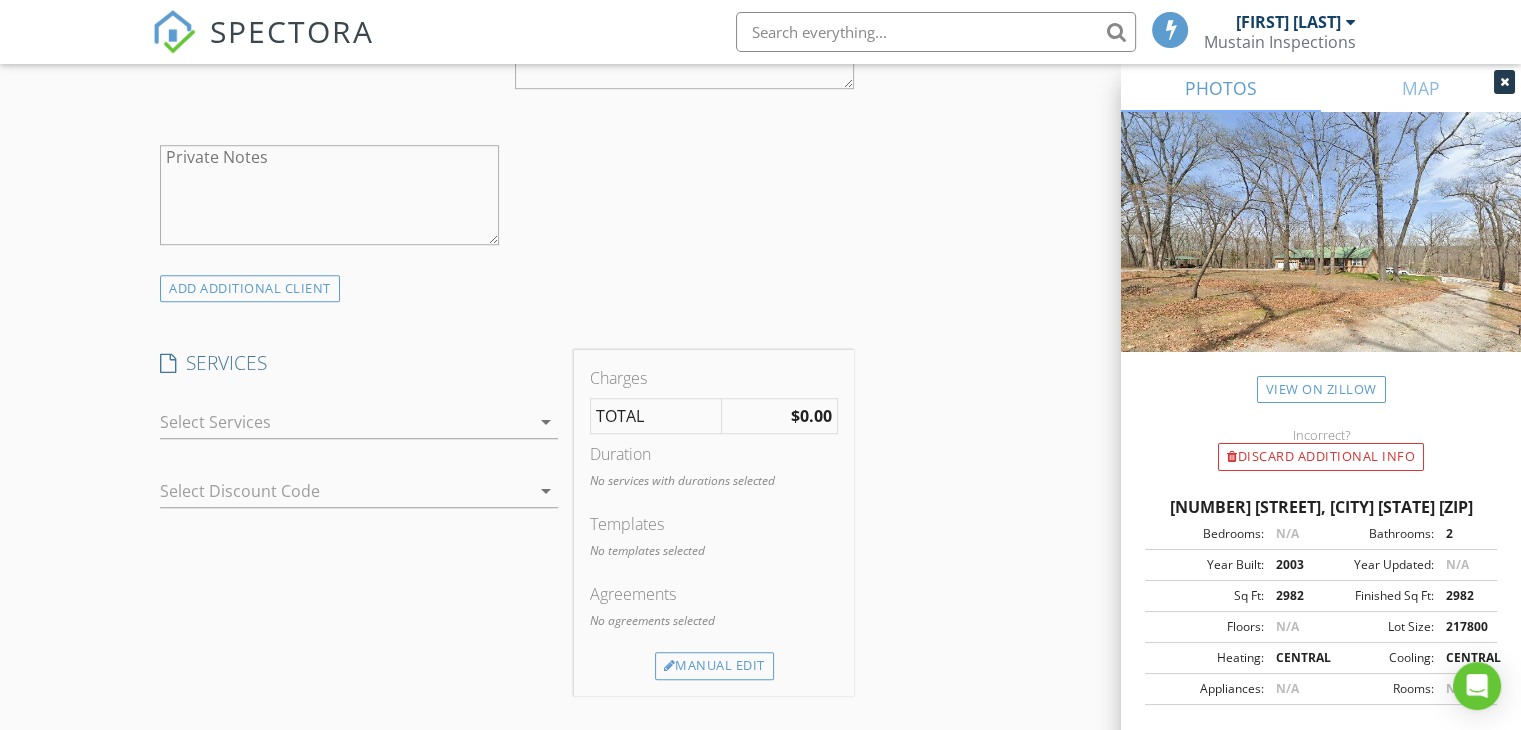 scroll, scrollTop: 1368, scrollLeft: 0, axis: vertical 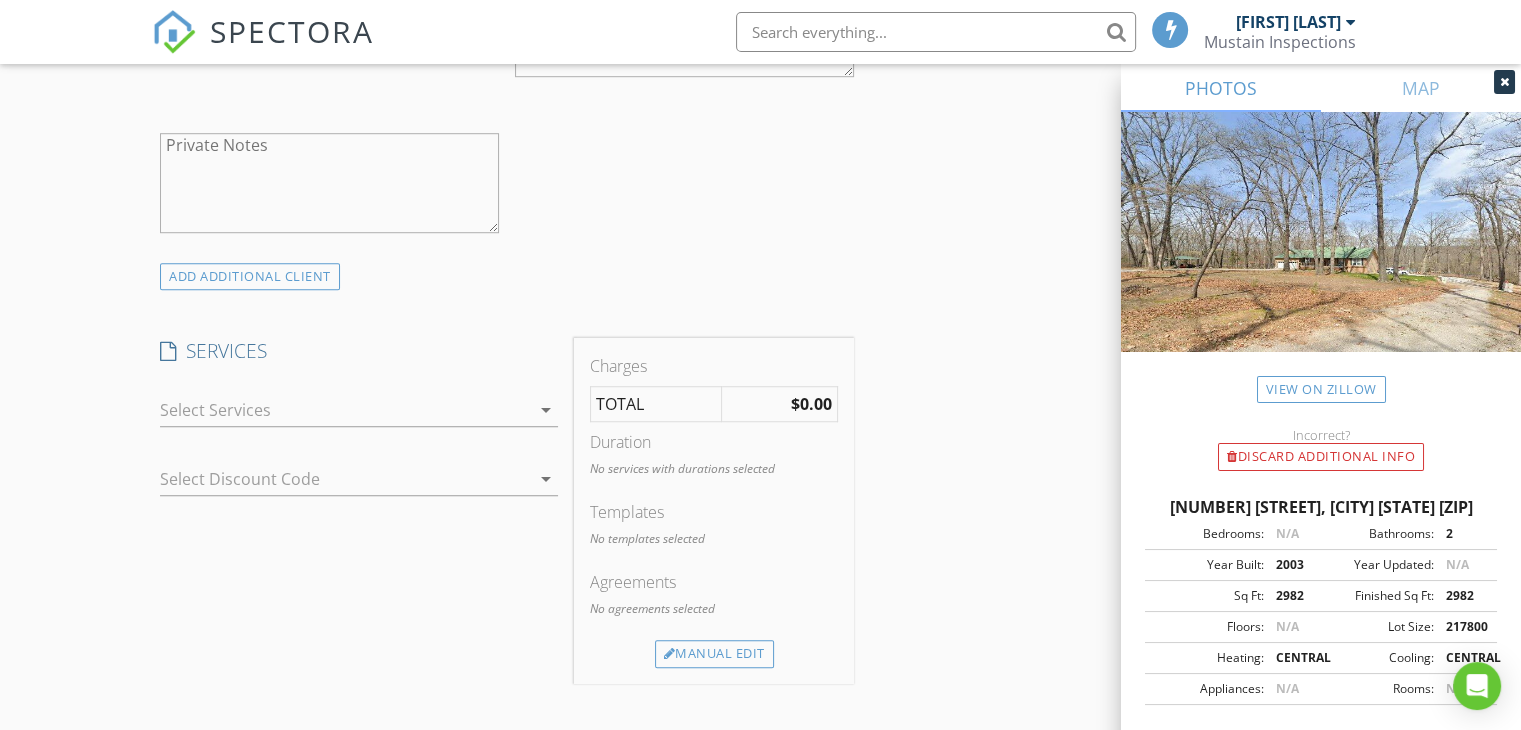 click at bounding box center (345, 410) 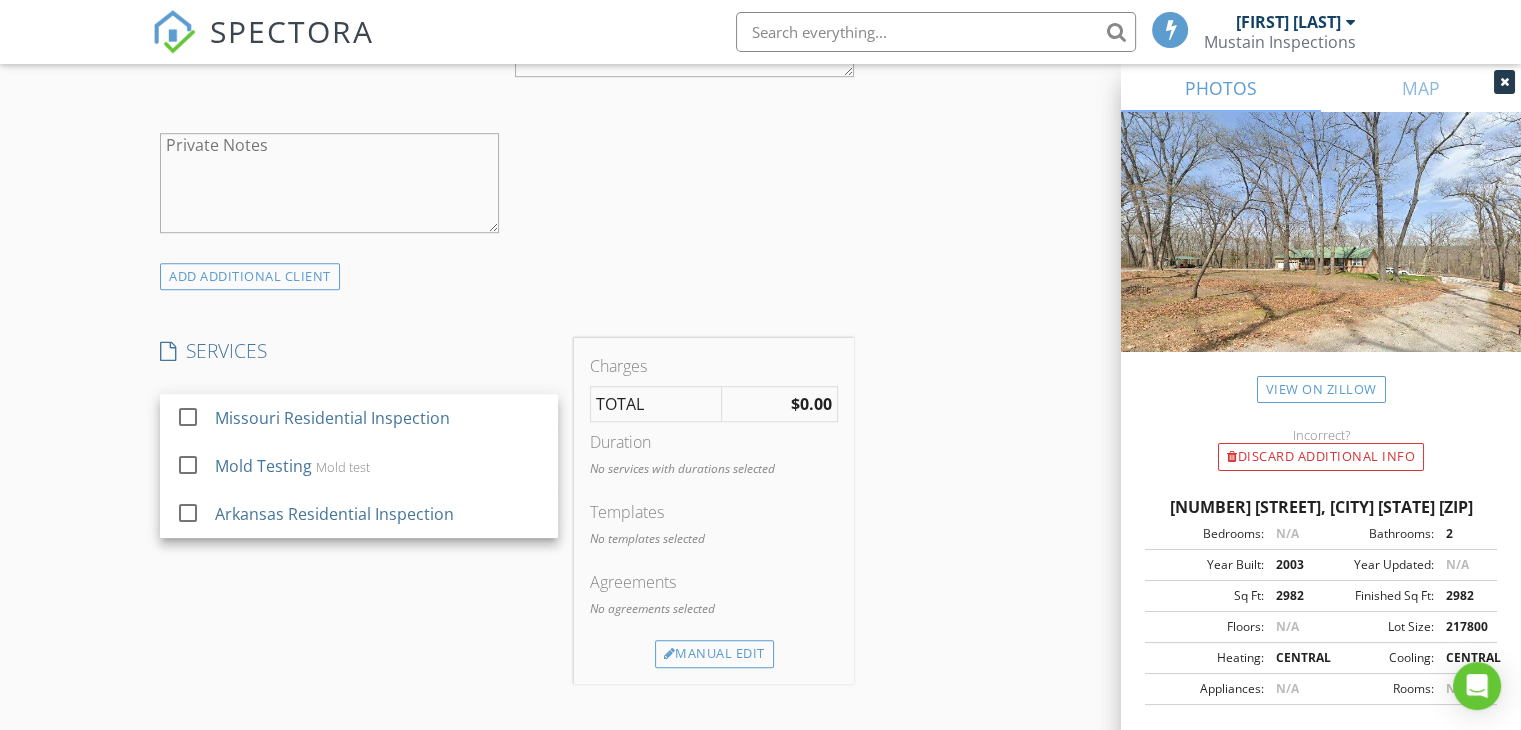 click on "SERVICES" at bounding box center (359, 351) 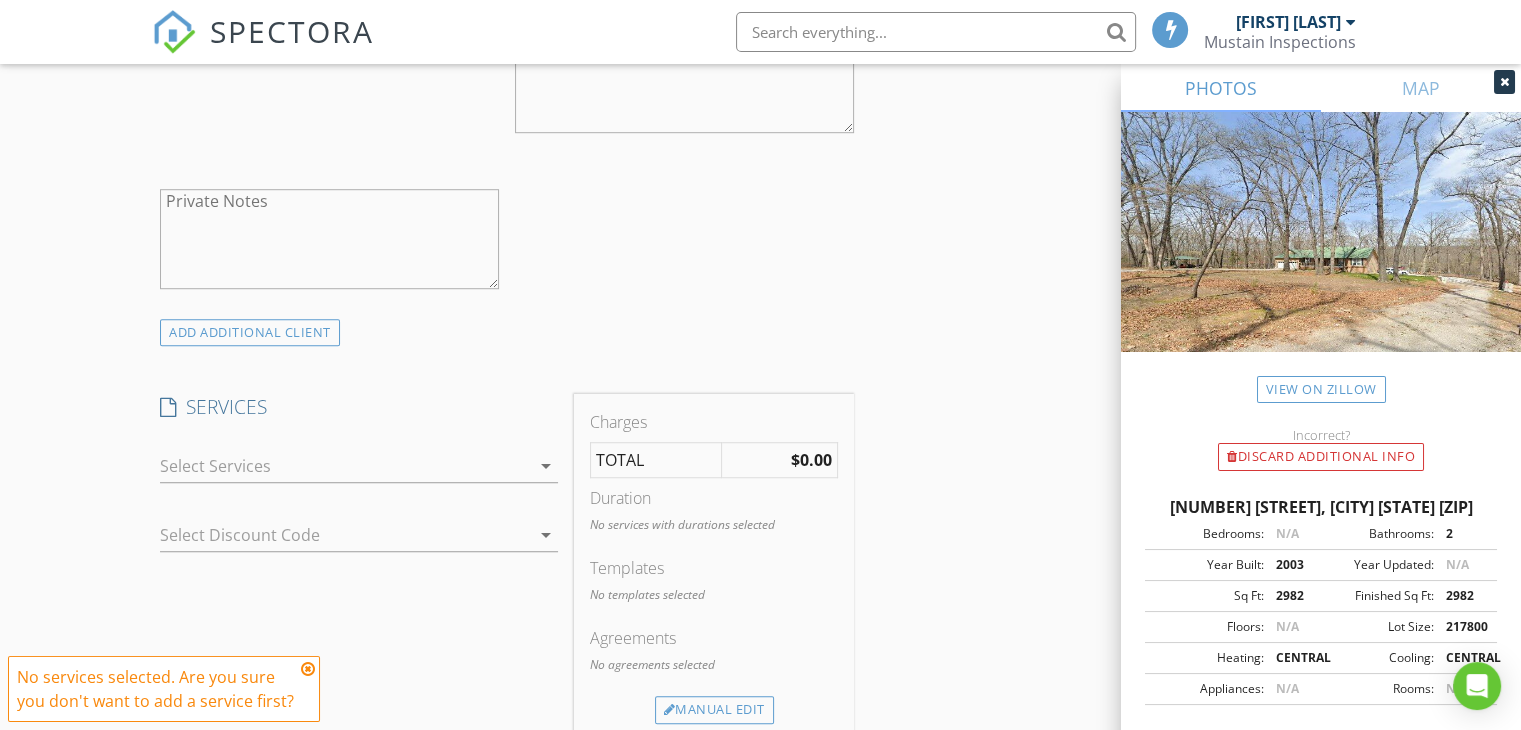 scroll, scrollTop: 1376, scrollLeft: 0, axis: vertical 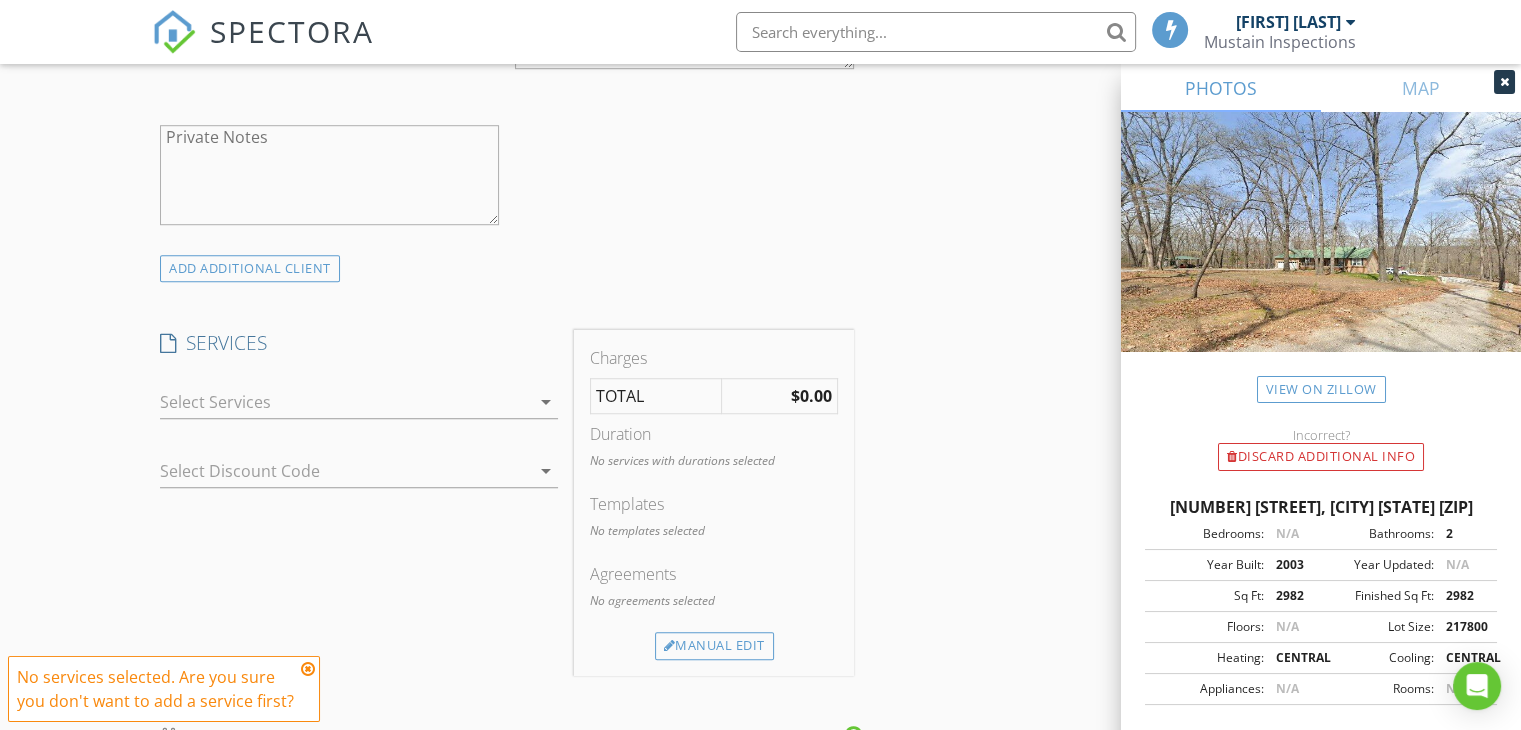 click on "arrow_drop_down" at bounding box center [546, 402] 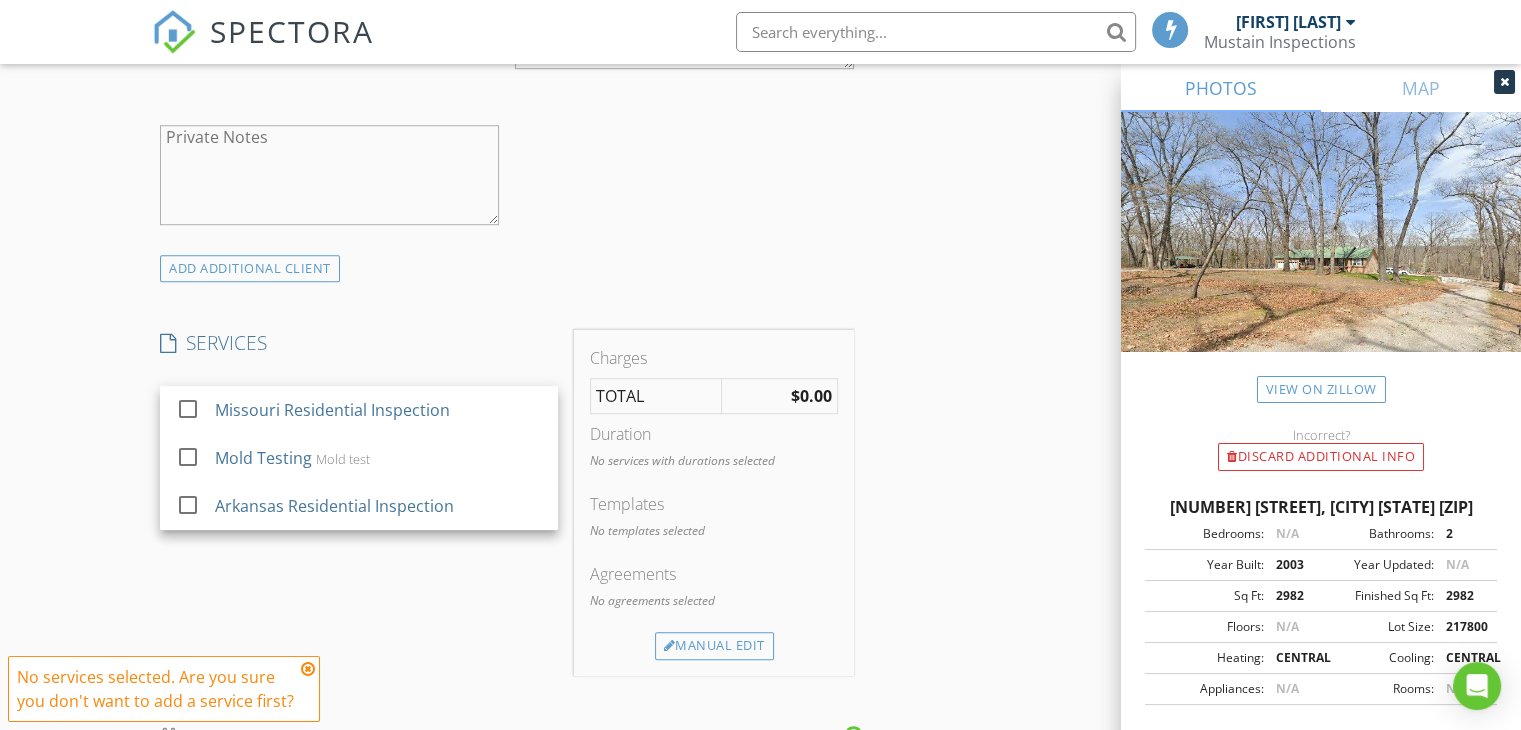 click on "check_box_outline_blank Client is a Company/Organization     First Name [FIRST]   Last Name [LAST]   Email [EMAIL]   CC Email   Phone [PHONE]           Notes   Private Notes" at bounding box center (507, -4) 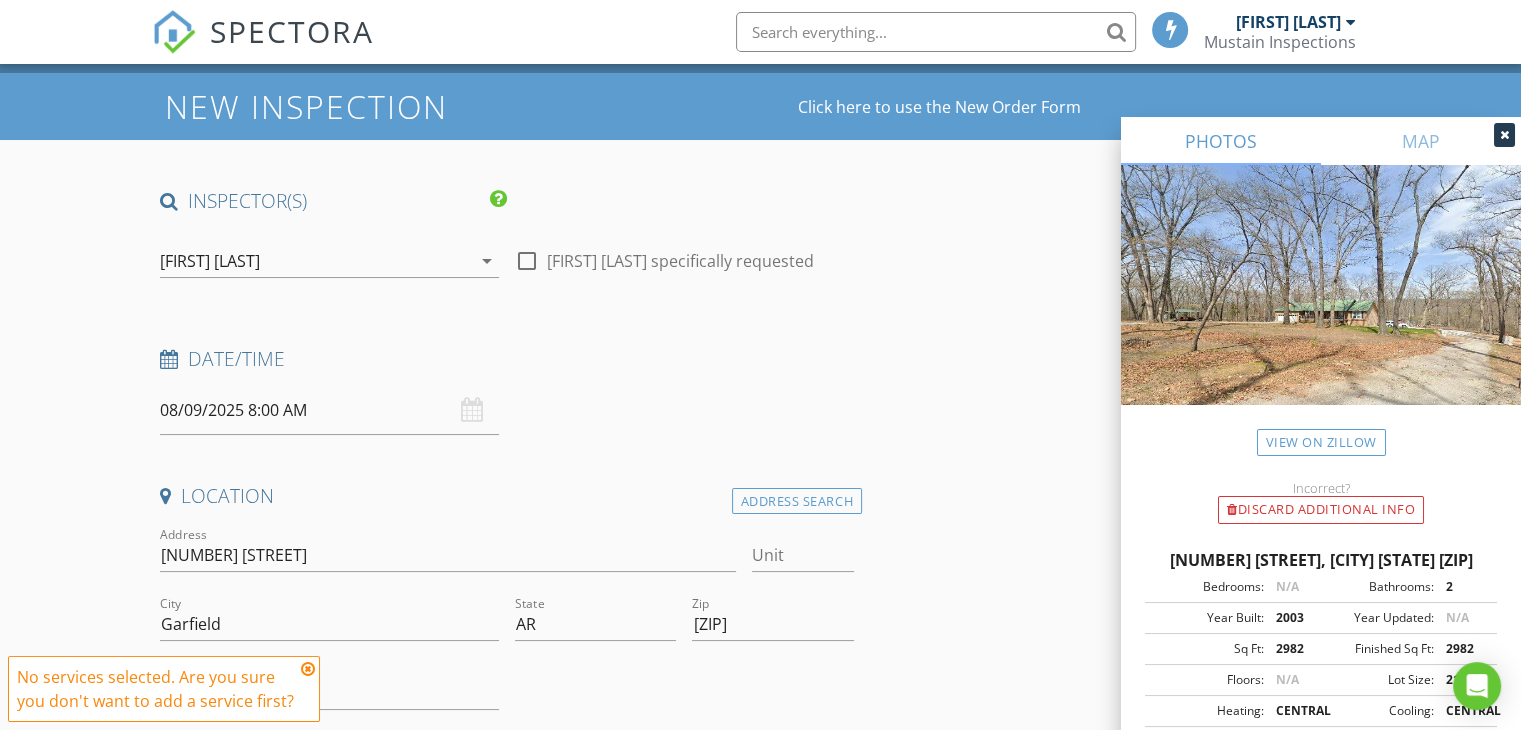 scroll, scrollTop: 0, scrollLeft: 0, axis: both 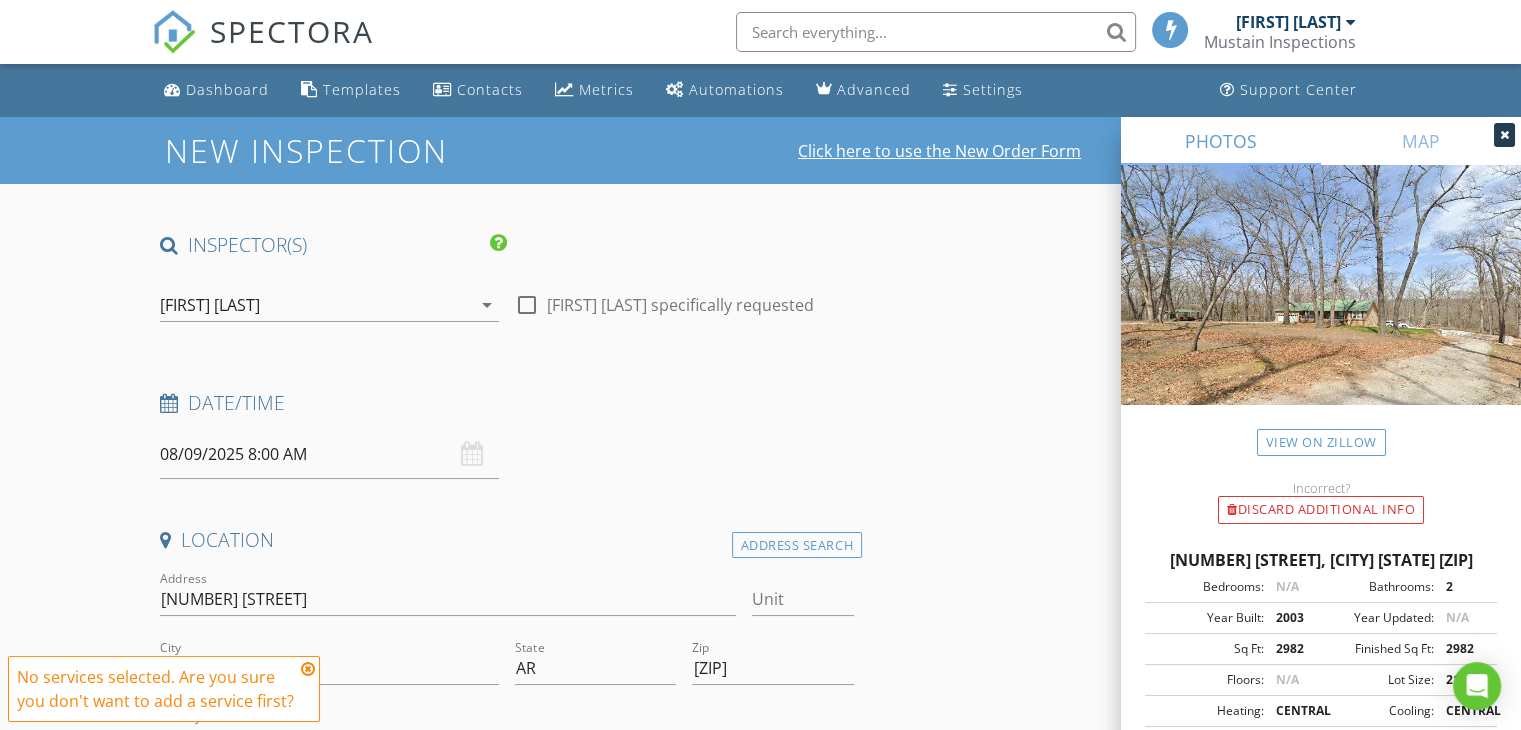 click on "Click here to use the New Order Form" at bounding box center (939, 151) 